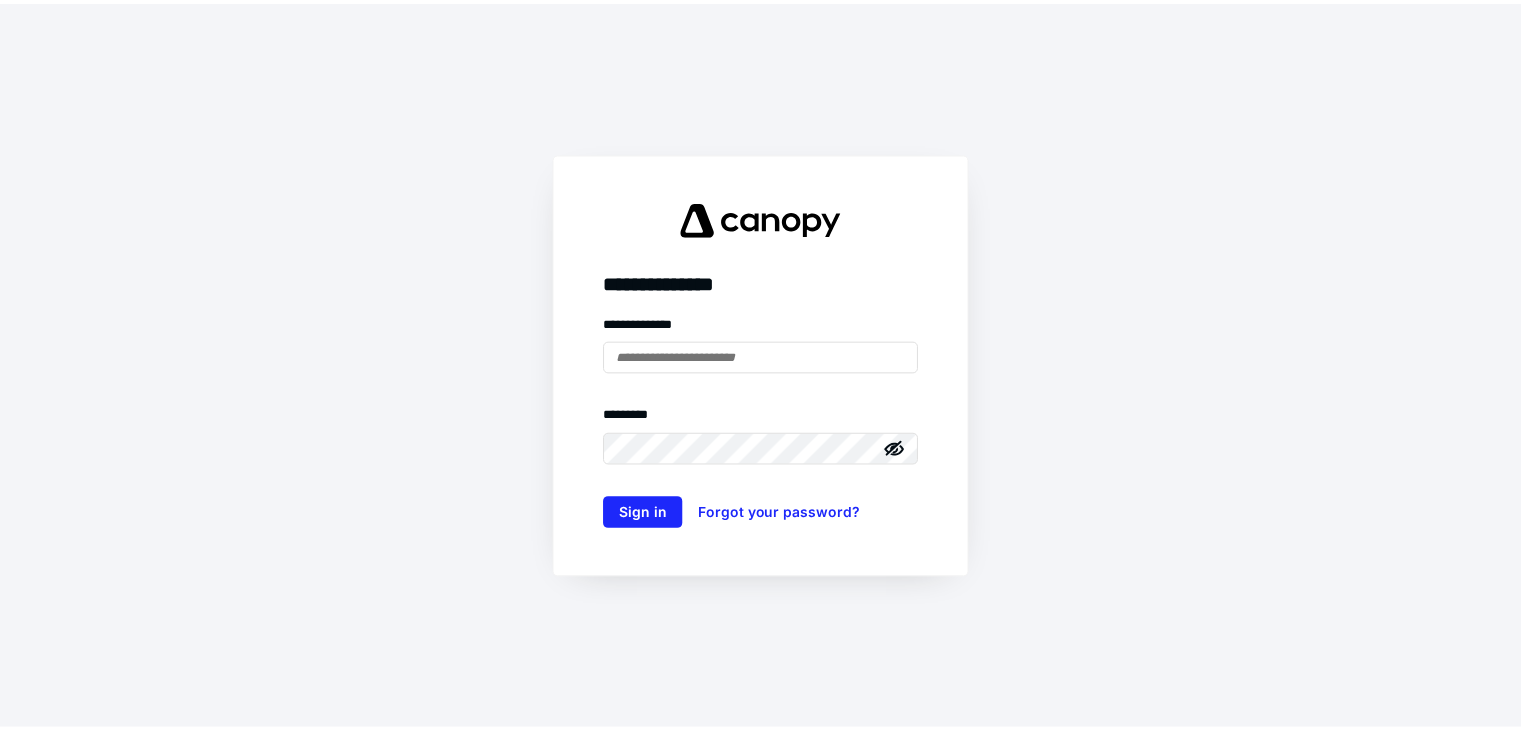 scroll, scrollTop: 0, scrollLeft: 0, axis: both 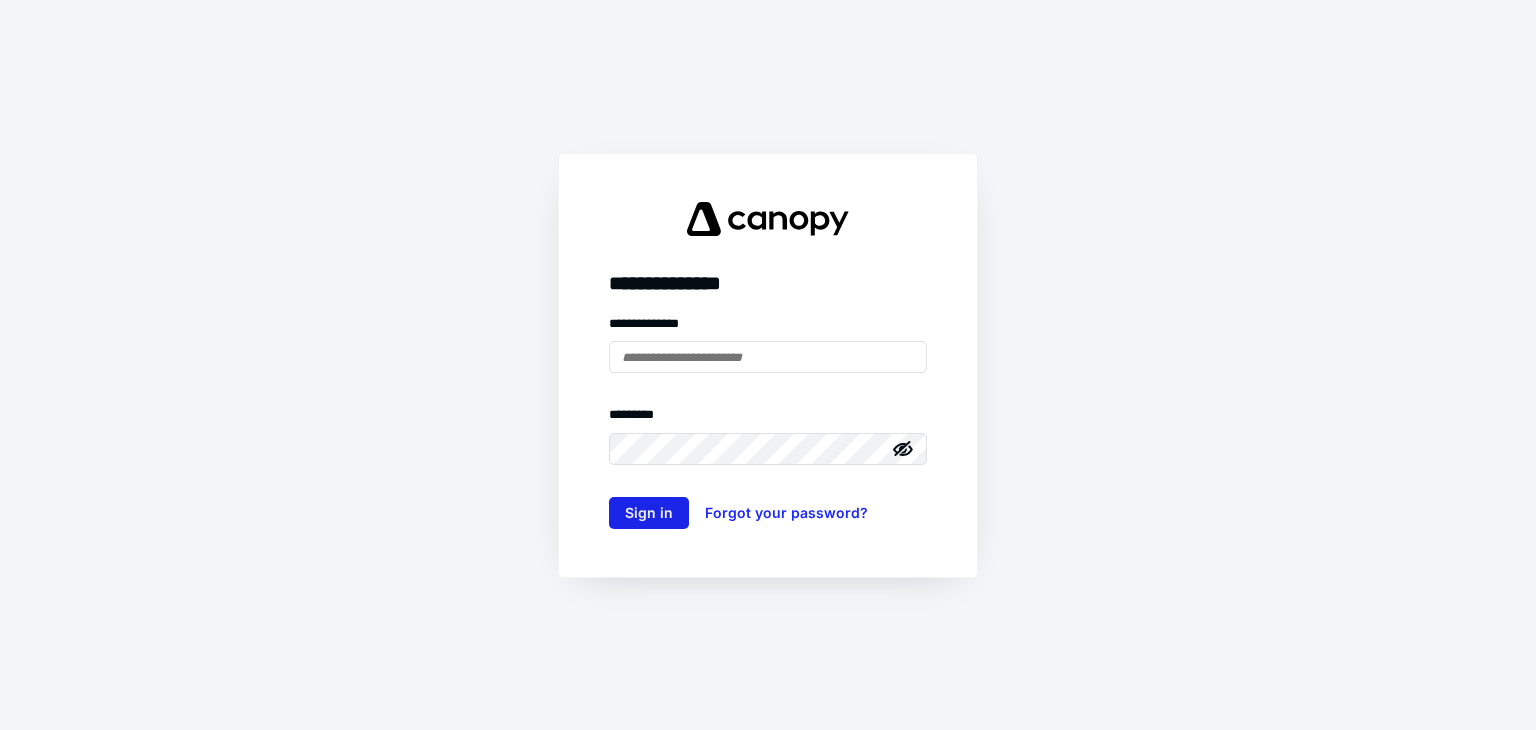 type on "**********" 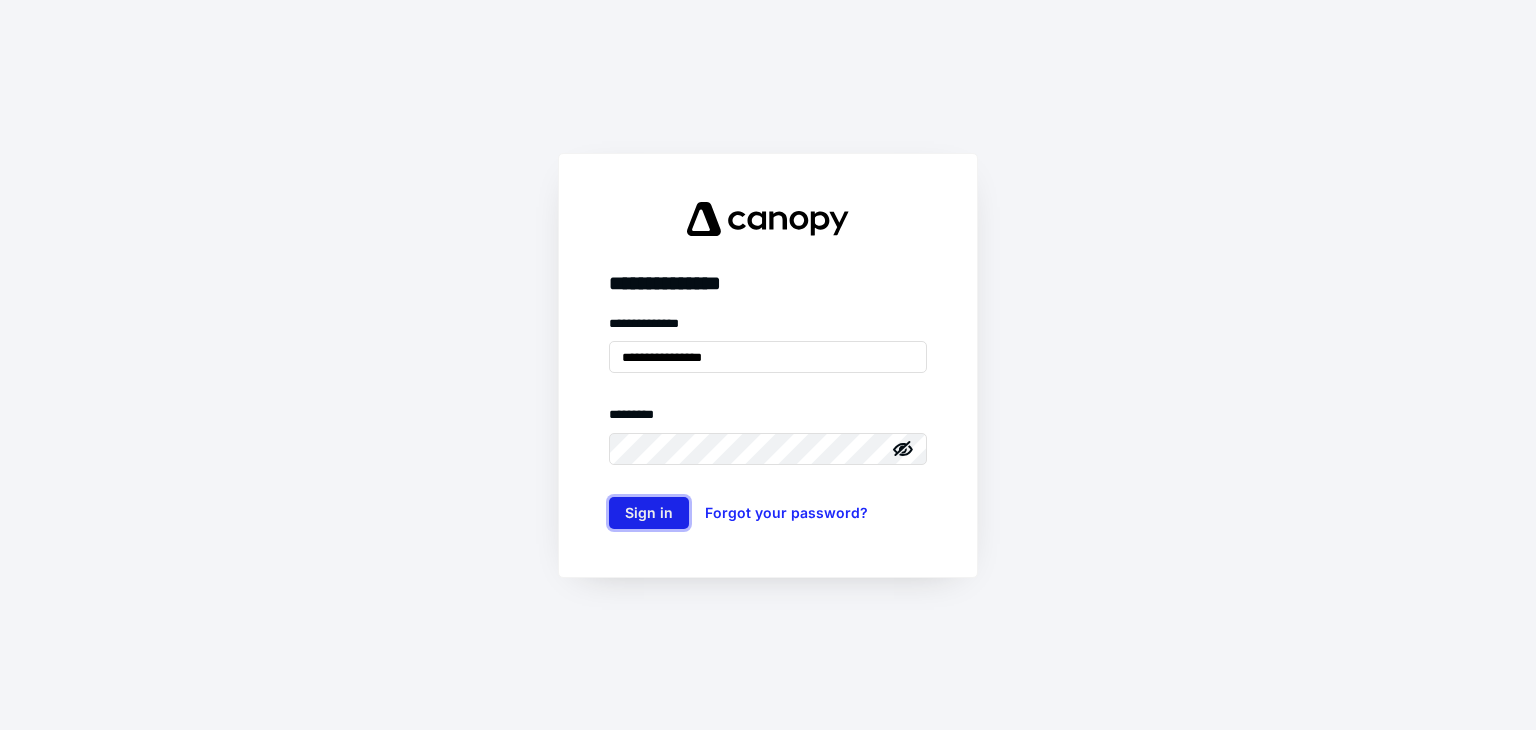 click on "Sign in" at bounding box center [649, 513] 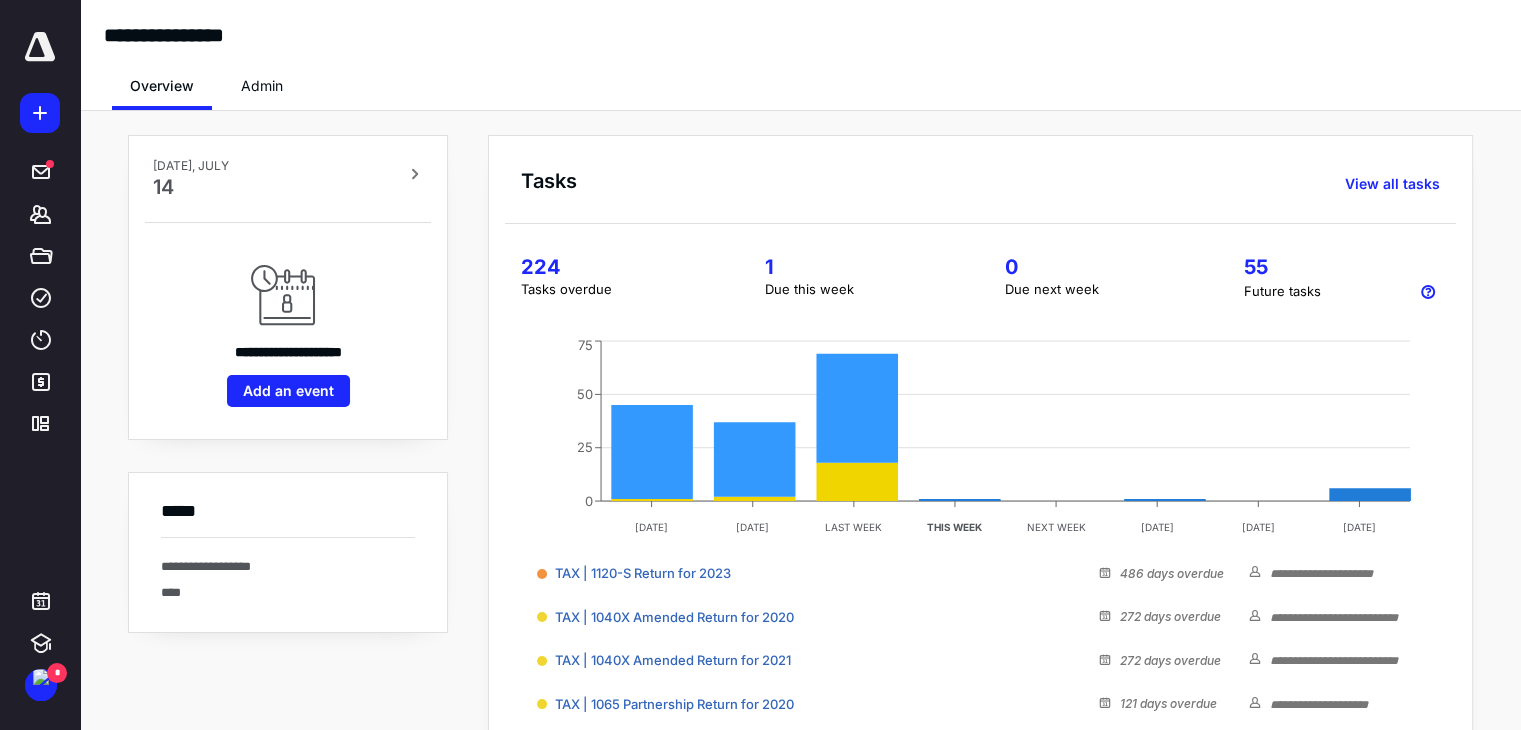 scroll, scrollTop: 0, scrollLeft: 0, axis: both 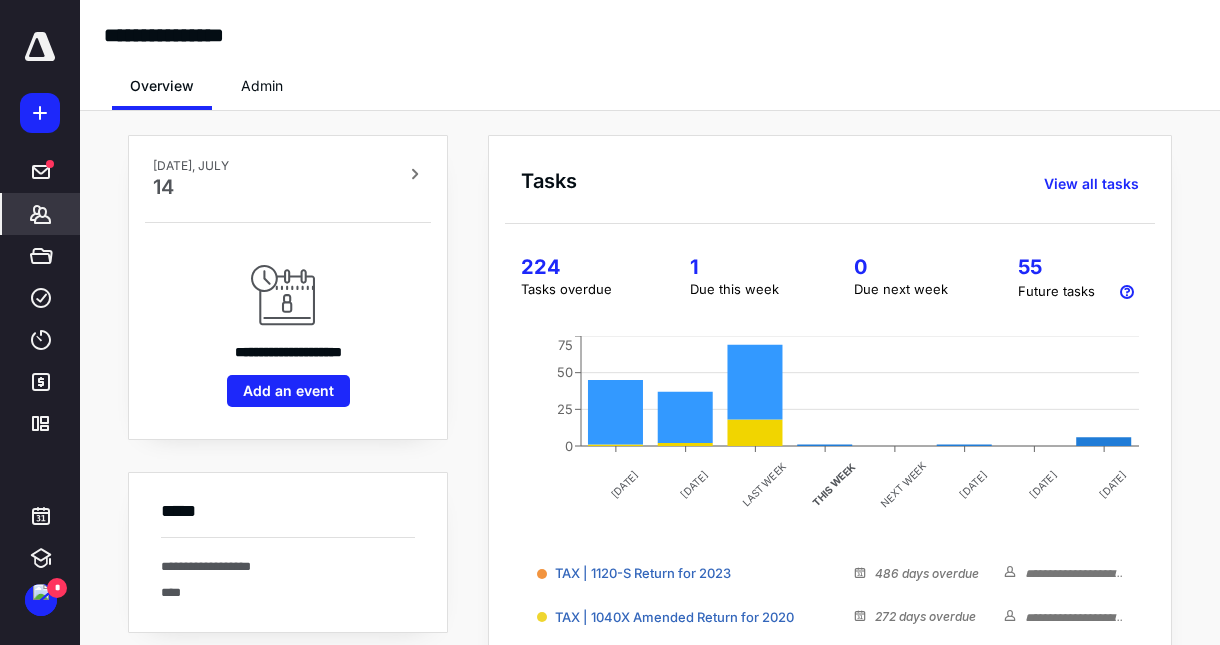 drag, startPoint x: 47, startPoint y: 220, endPoint x: 31, endPoint y: 220, distance: 16 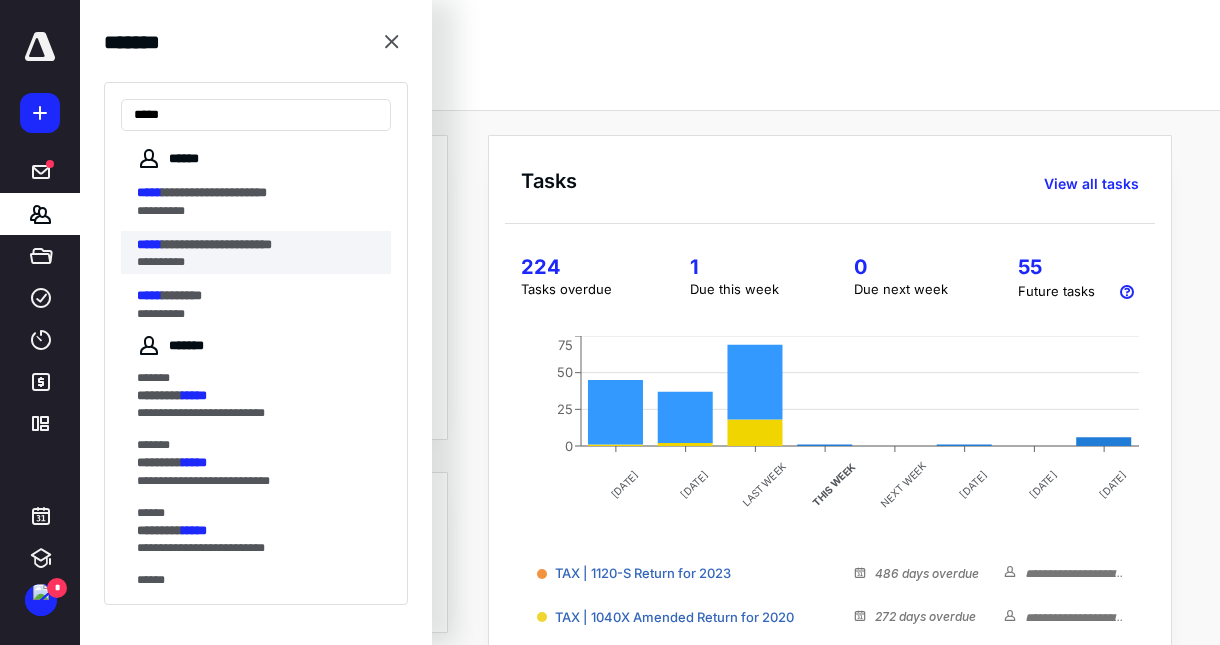 type on "*****" 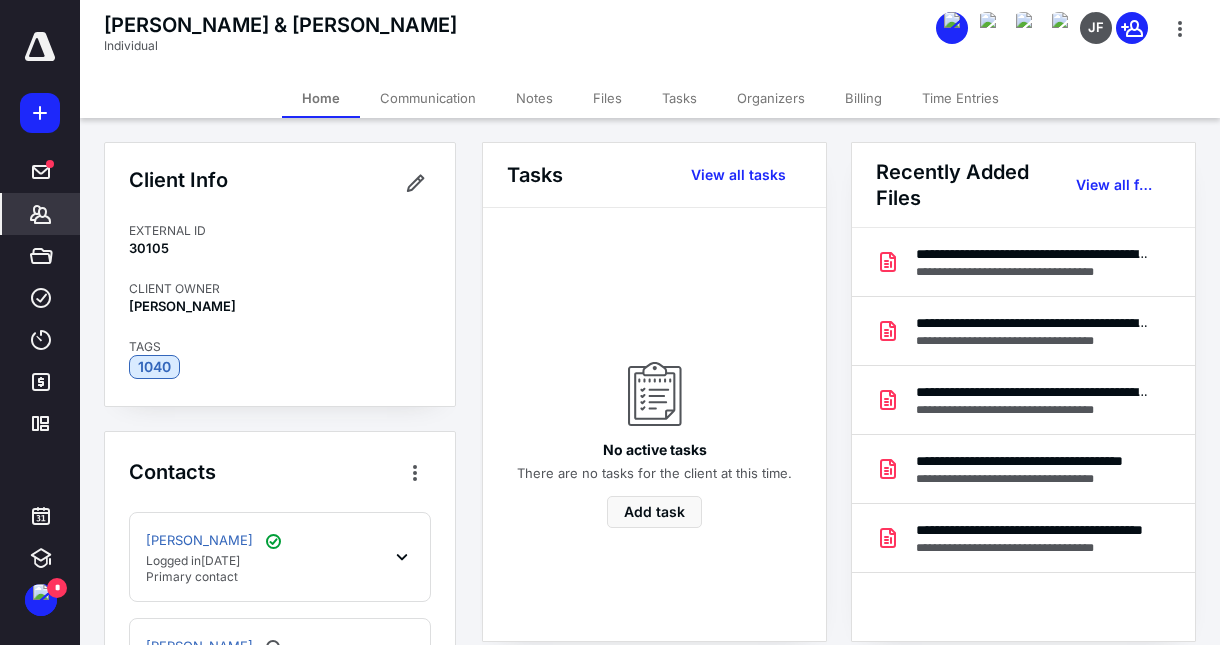 click on "Files" at bounding box center (607, 98) 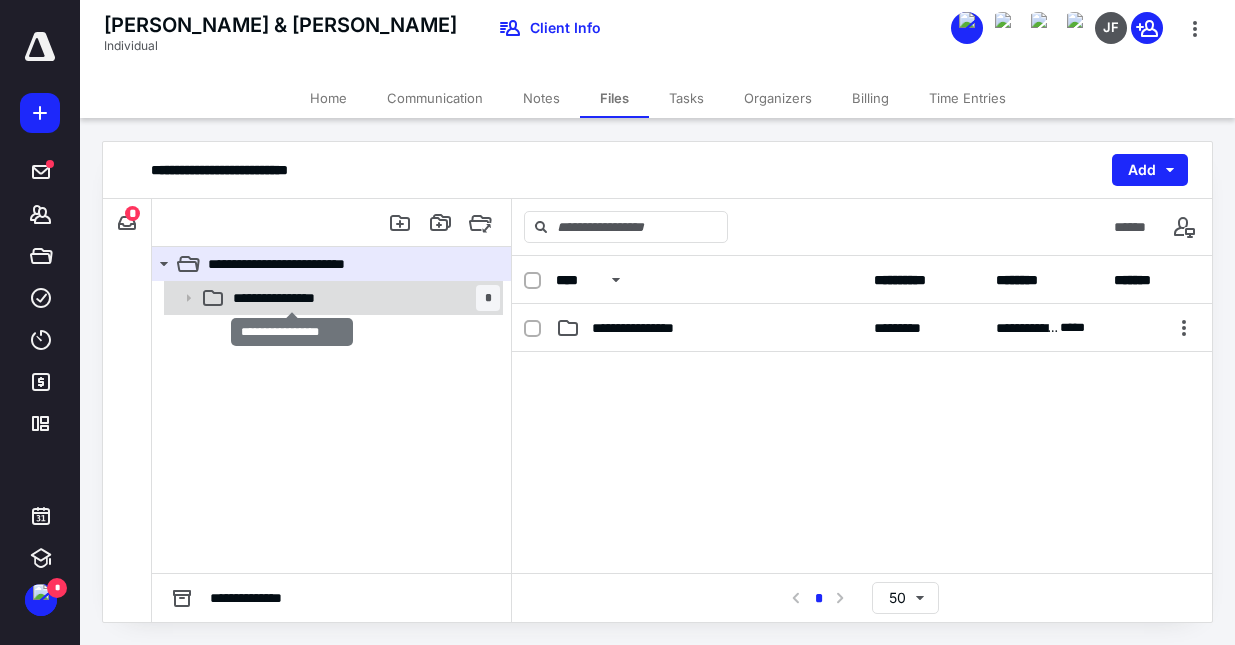 click on "**********" at bounding box center [291, 298] 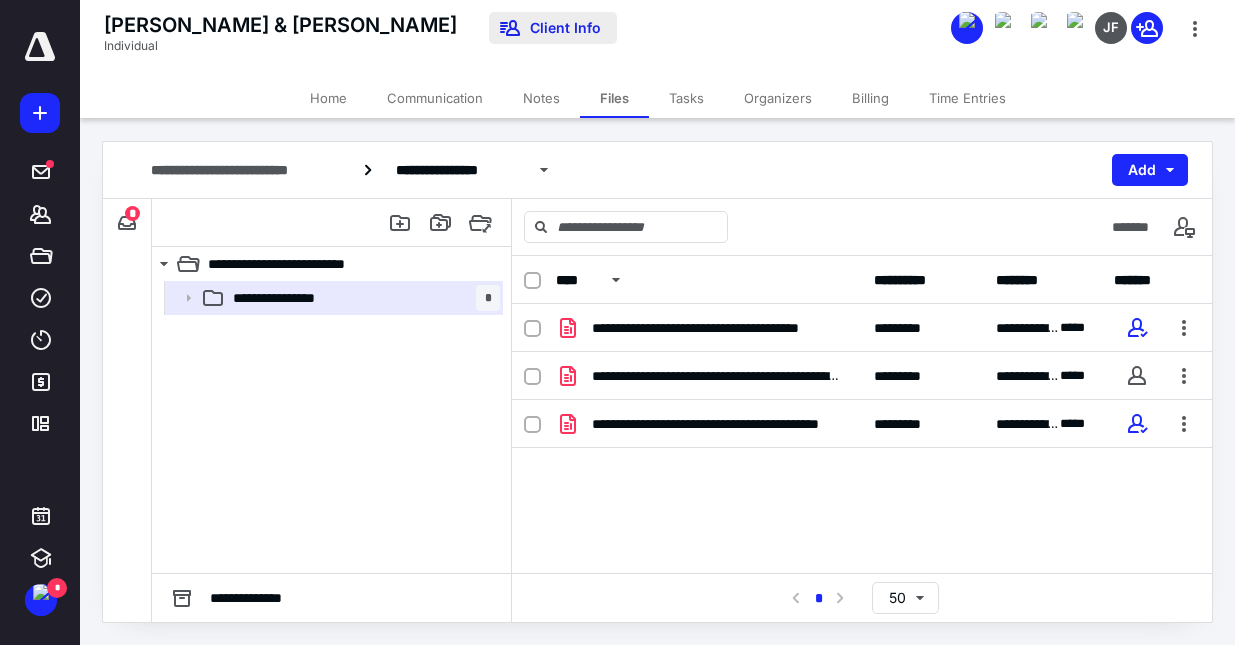 click on "Client Info" at bounding box center [553, 28] 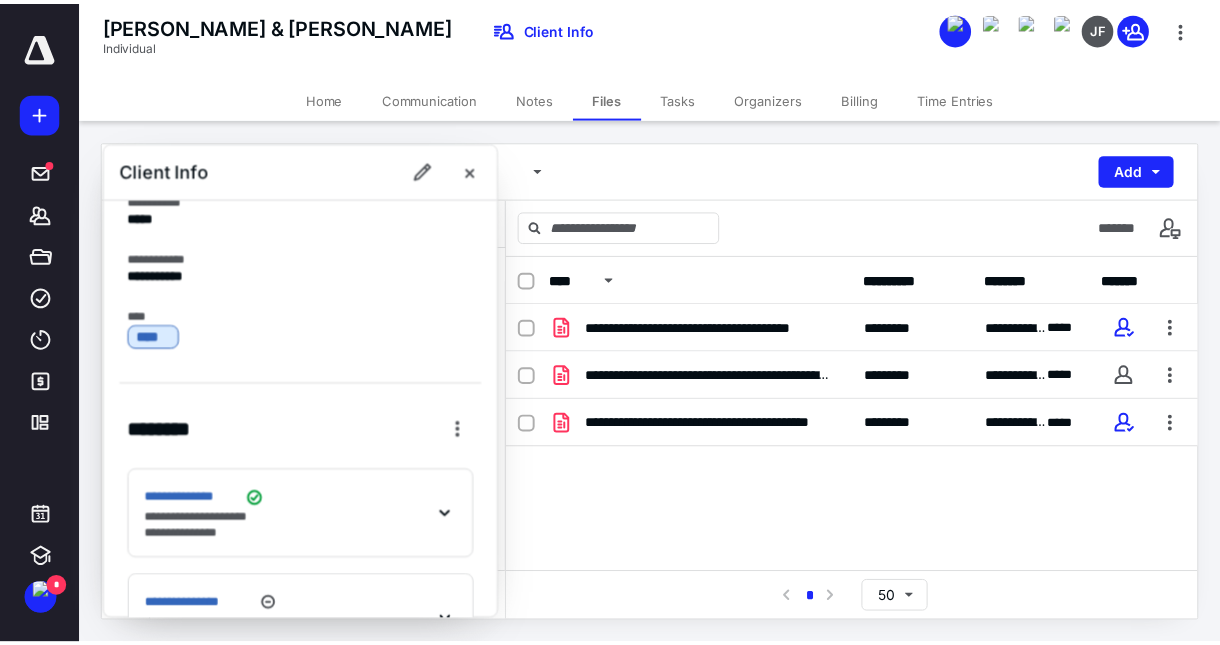 scroll, scrollTop: 0, scrollLeft: 0, axis: both 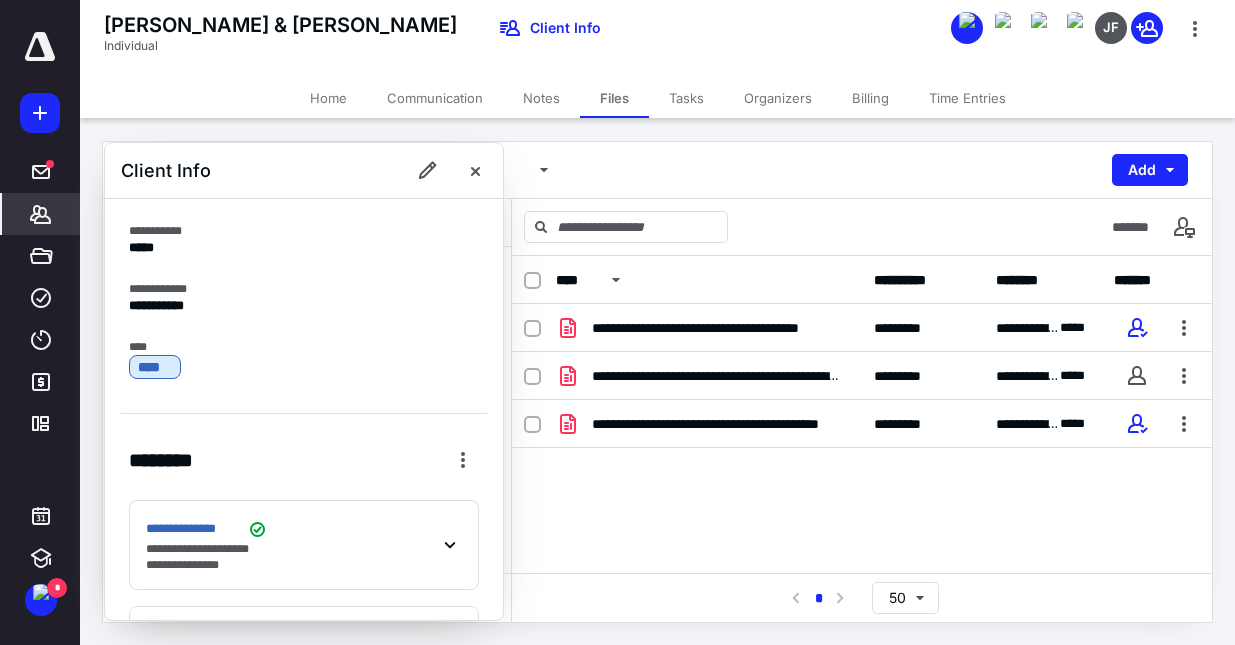 click 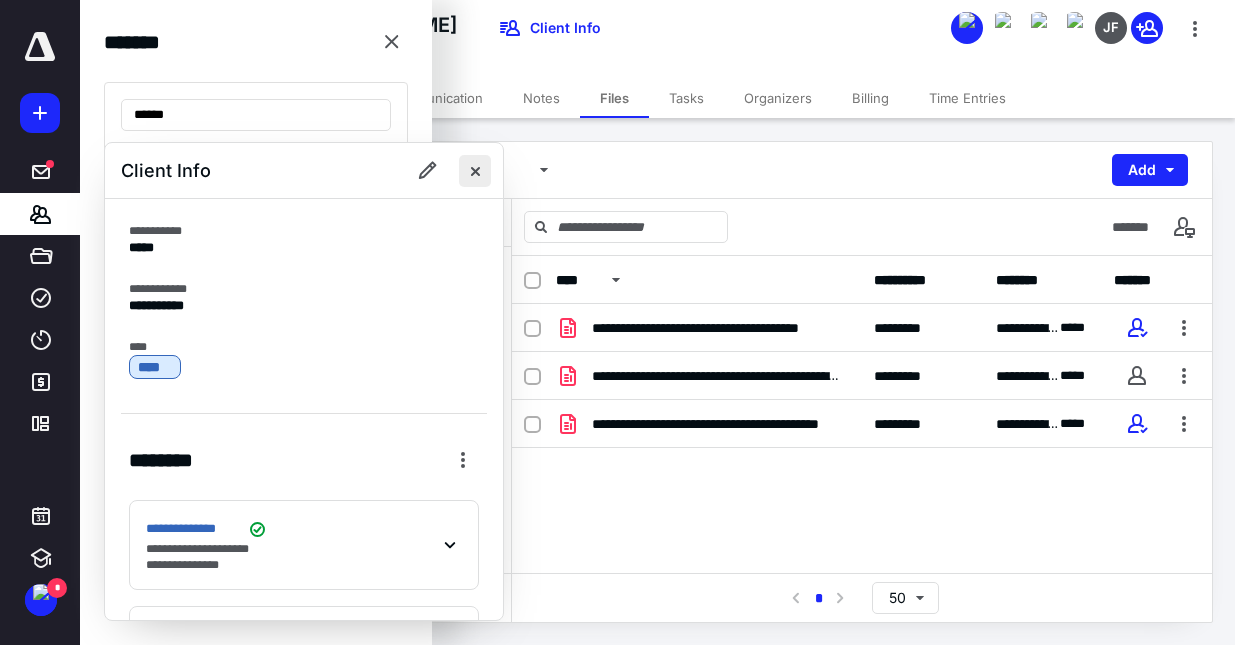 type on "******" 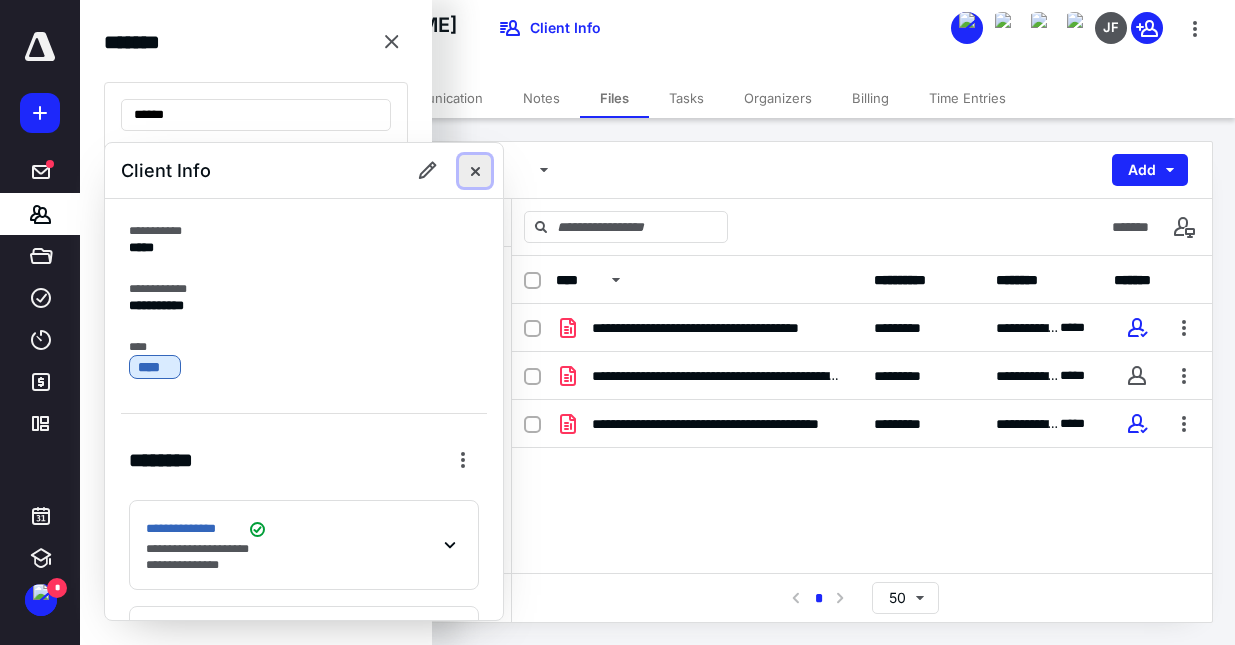 click at bounding box center (475, 171) 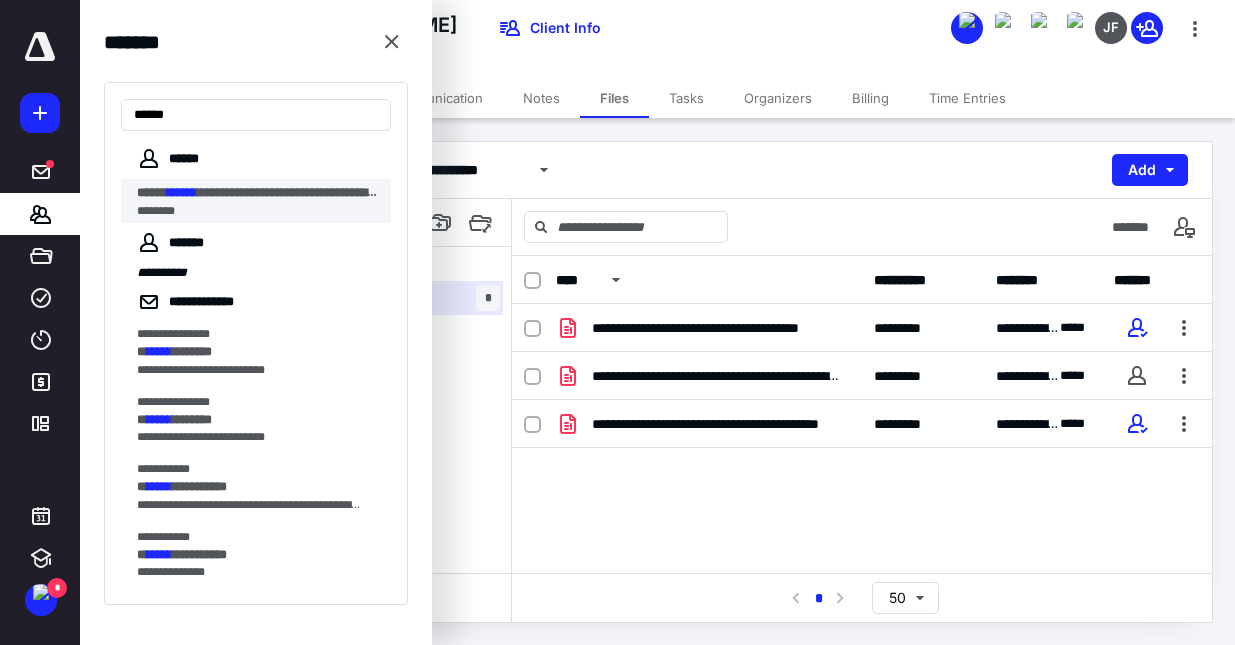 click on "********" at bounding box center [250, 211] 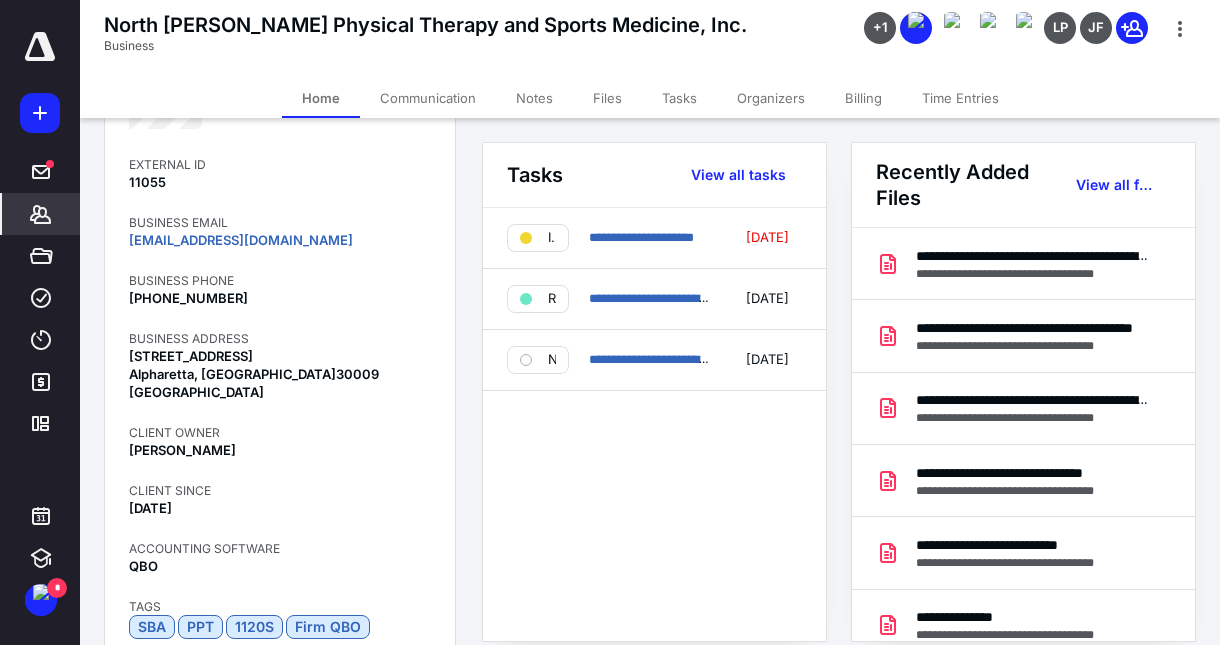scroll, scrollTop: 0, scrollLeft: 0, axis: both 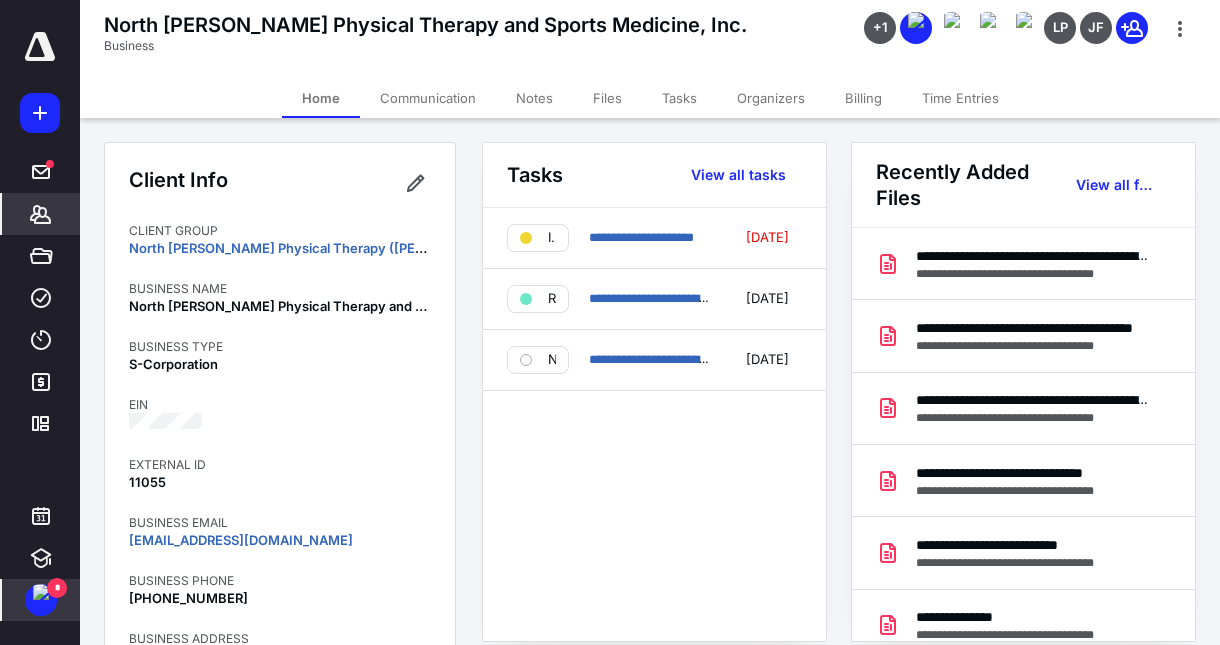 click at bounding box center [41, 592] 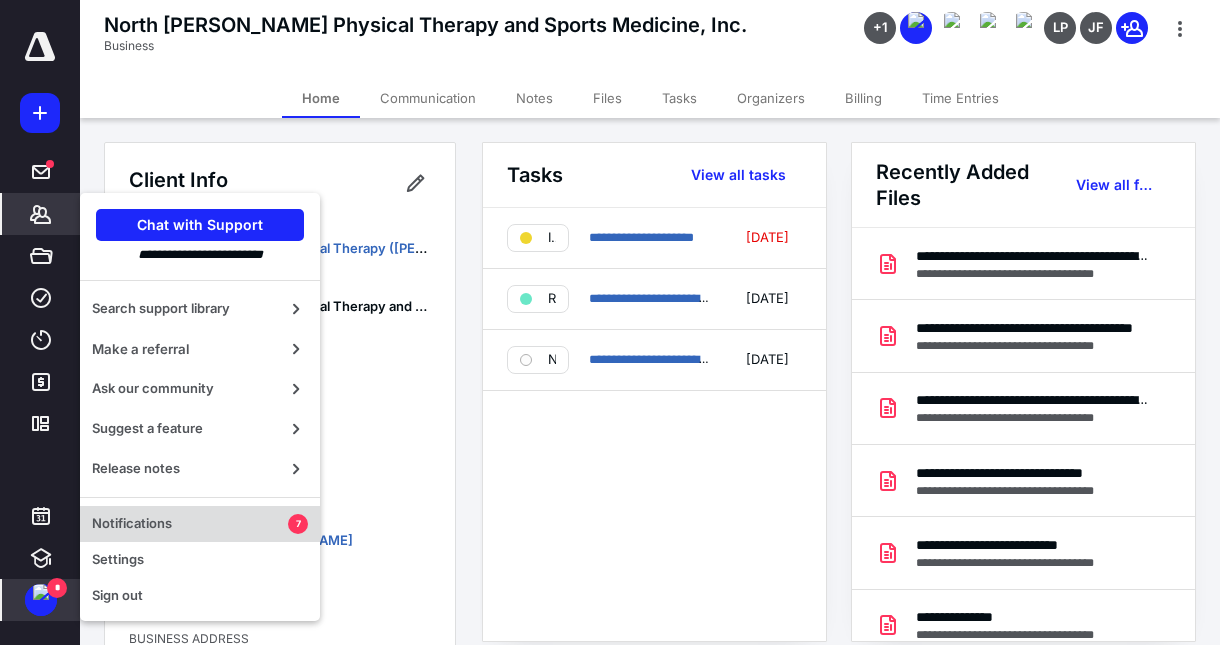 click on "Notifications" at bounding box center [190, 524] 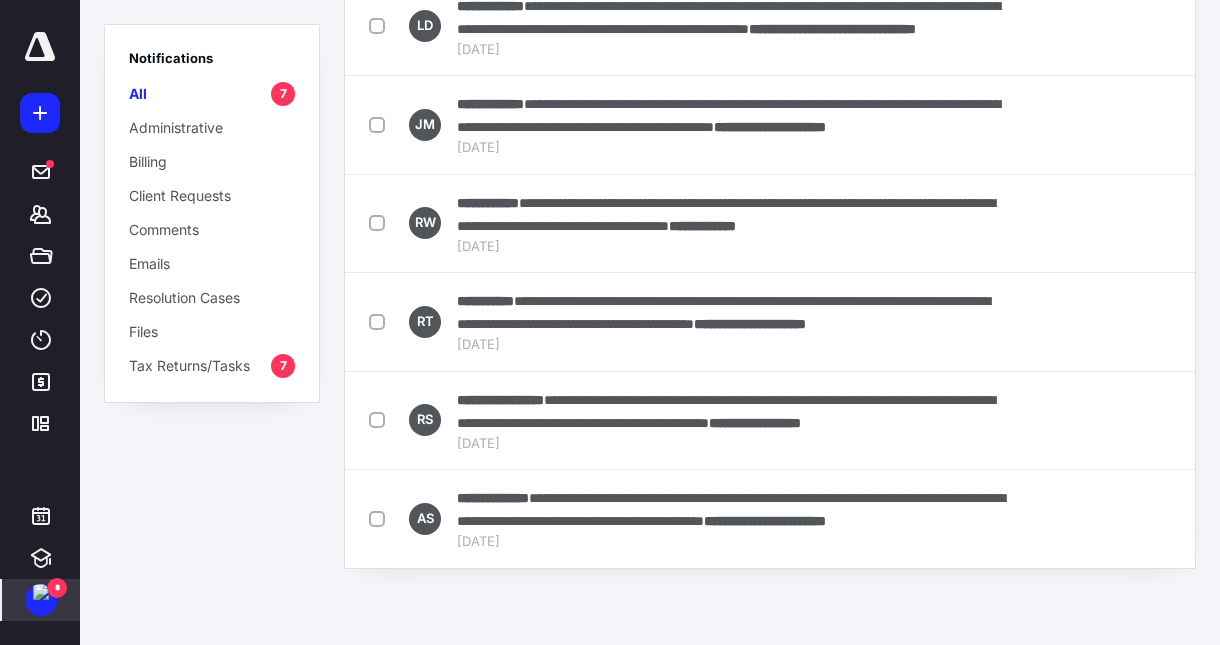 scroll, scrollTop: 300, scrollLeft: 0, axis: vertical 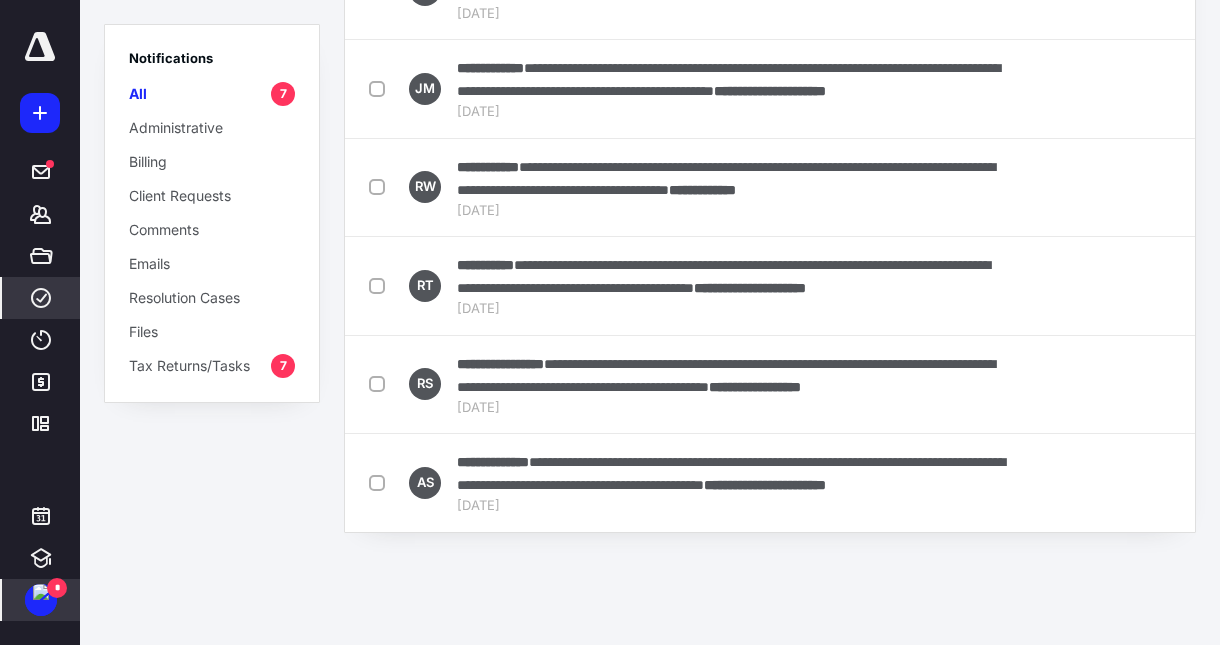 click 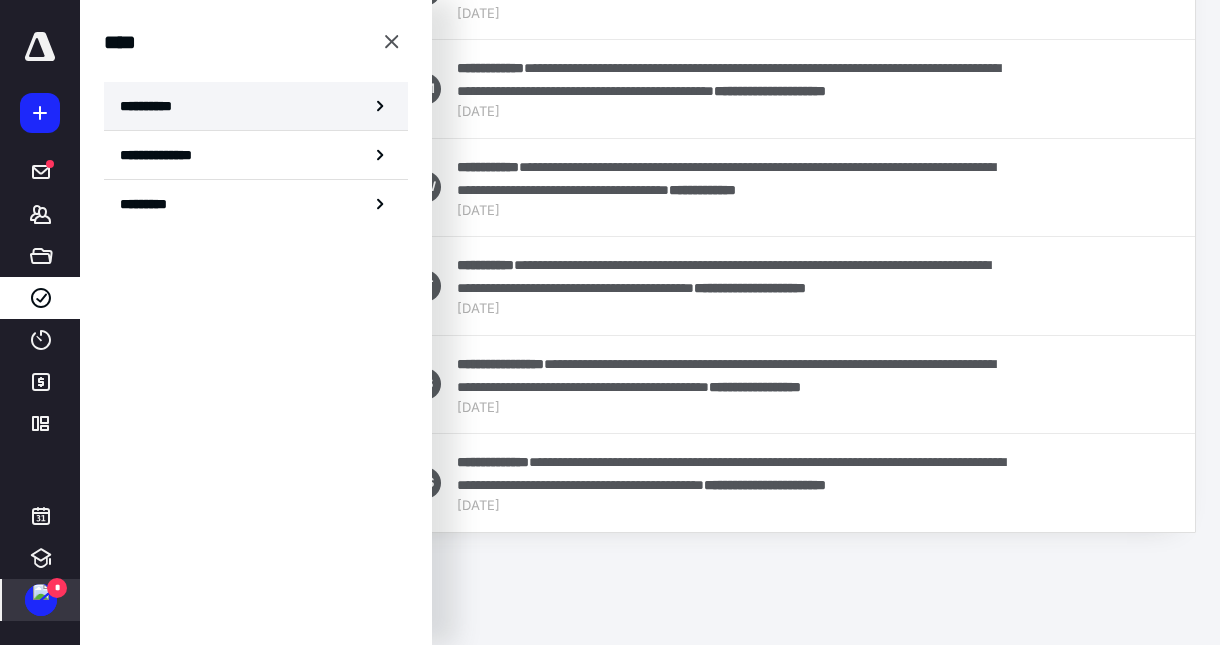 click on "**********" at bounding box center (153, 106) 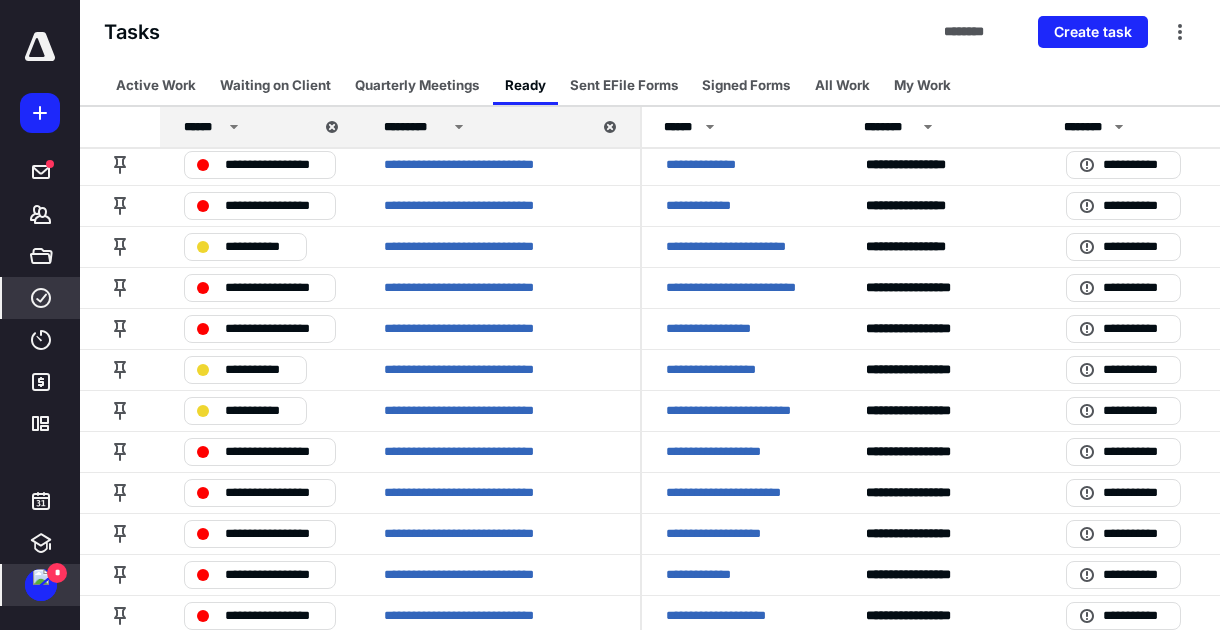 scroll, scrollTop: 300, scrollLeft: 0, axis: vertical 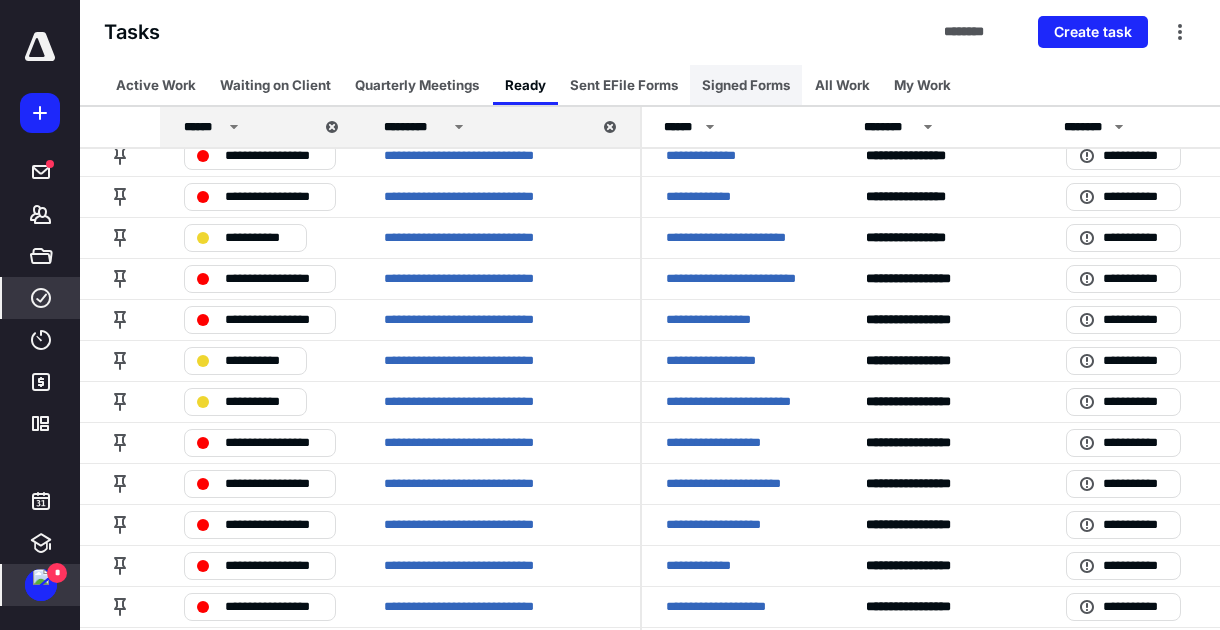 click on "Signed Forms" at bounding box center [746, 85] 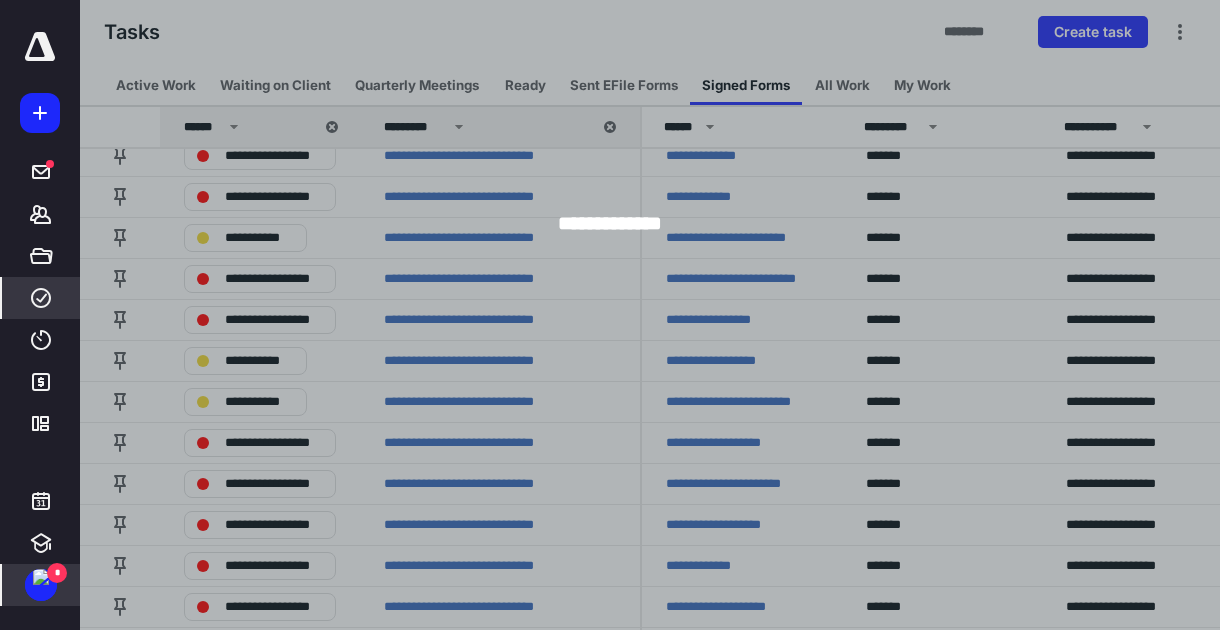 scroll, scrollTop: 0, scrollLeft: 0, axis: both 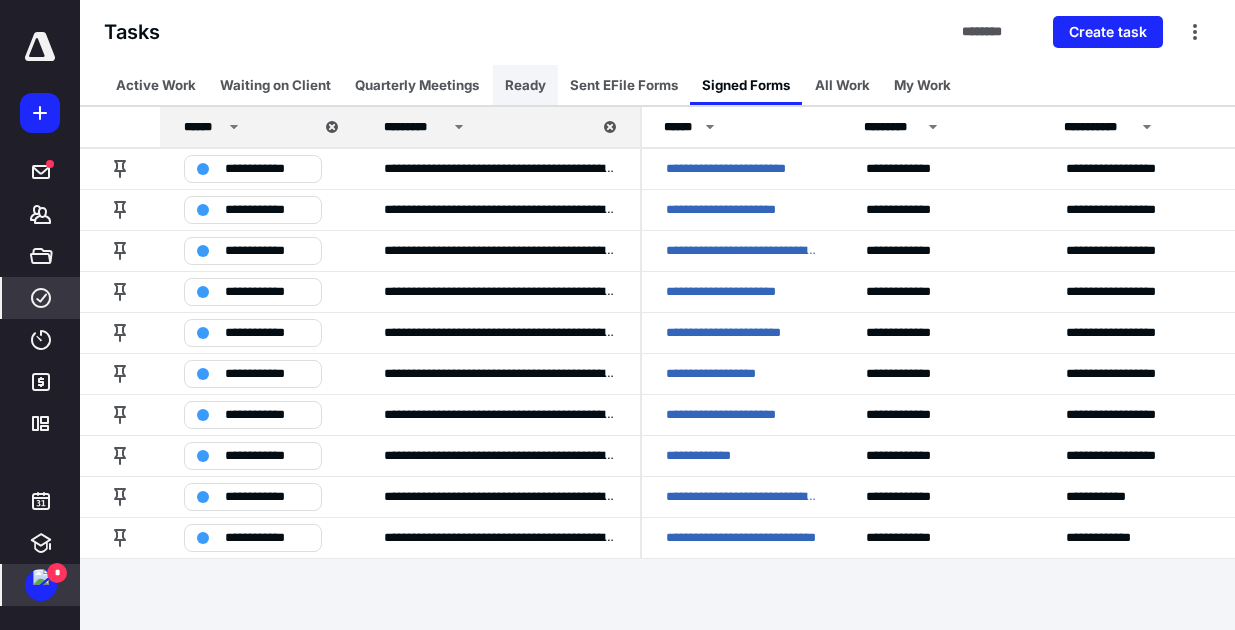click on "Ready" at bounding box center [525, 85] 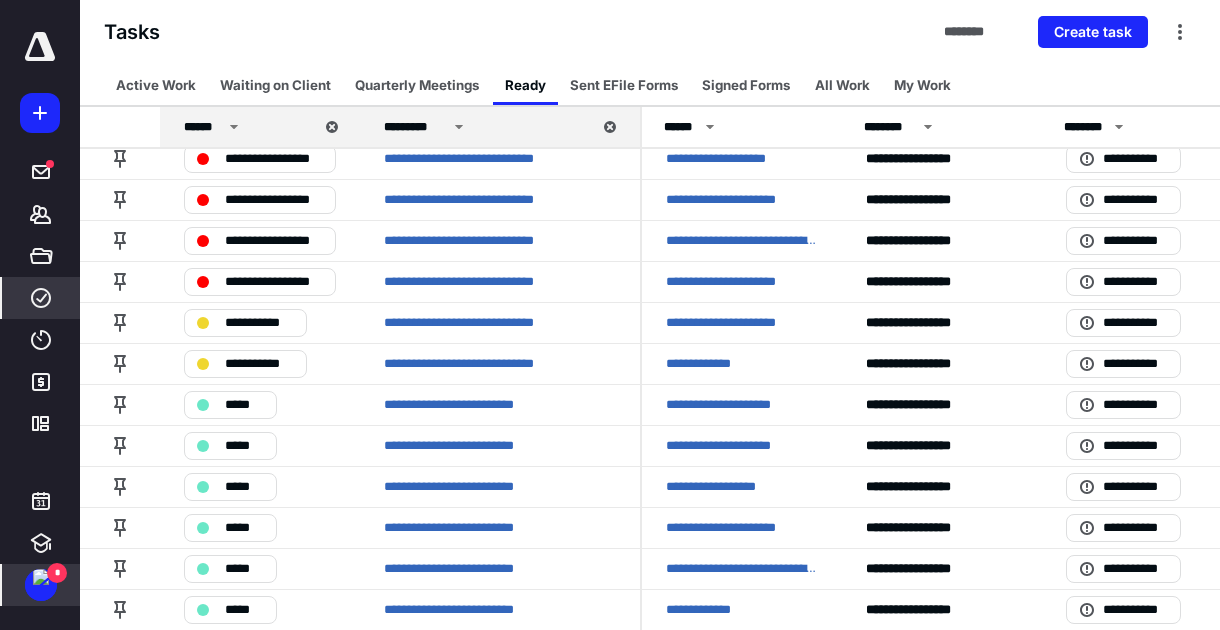 scroll, scrollTop: 773, scrollLeft: 0, axis: vertical 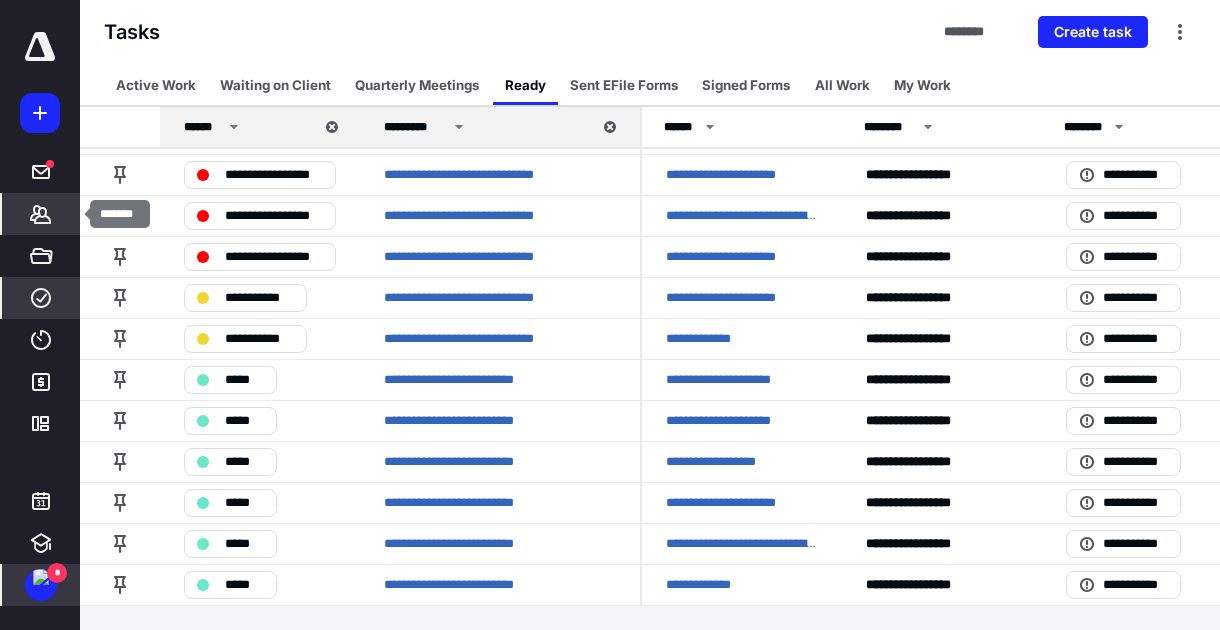 click 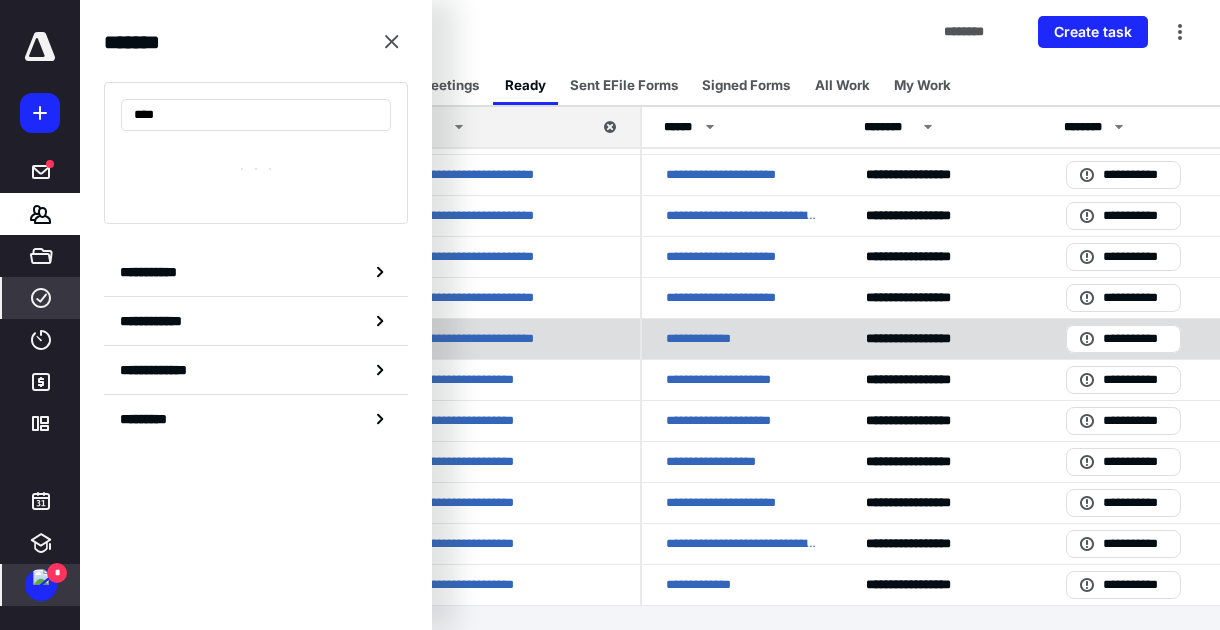 type on "*****" 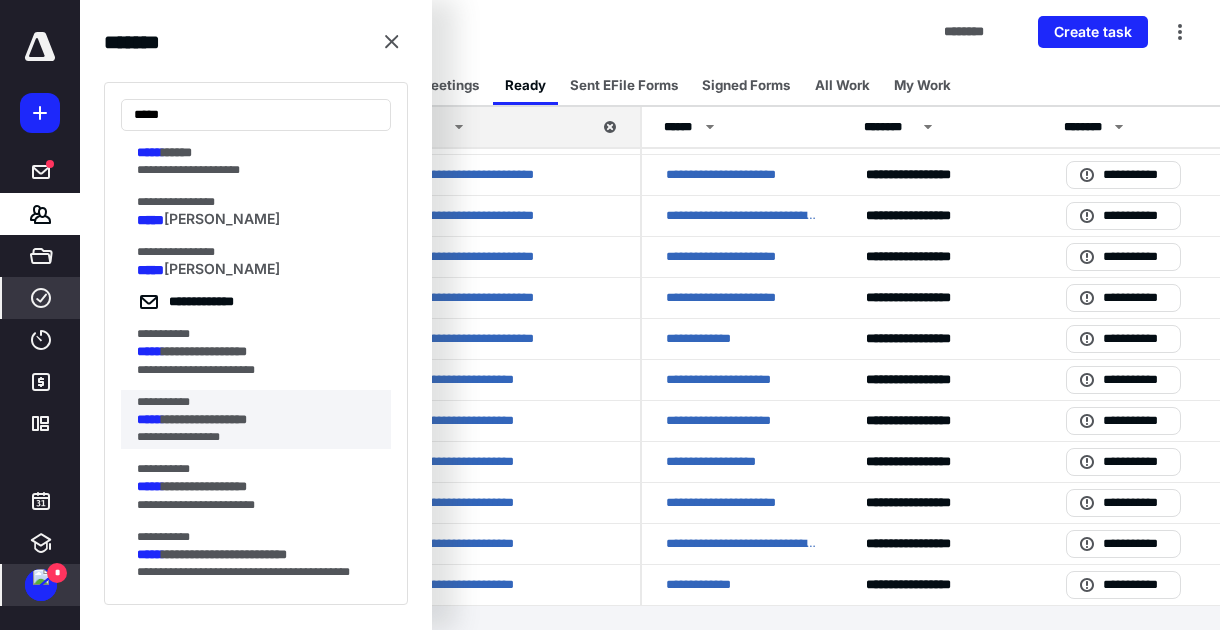 scroll, scrollTop: 0, scrollLeft: 0, axis: both 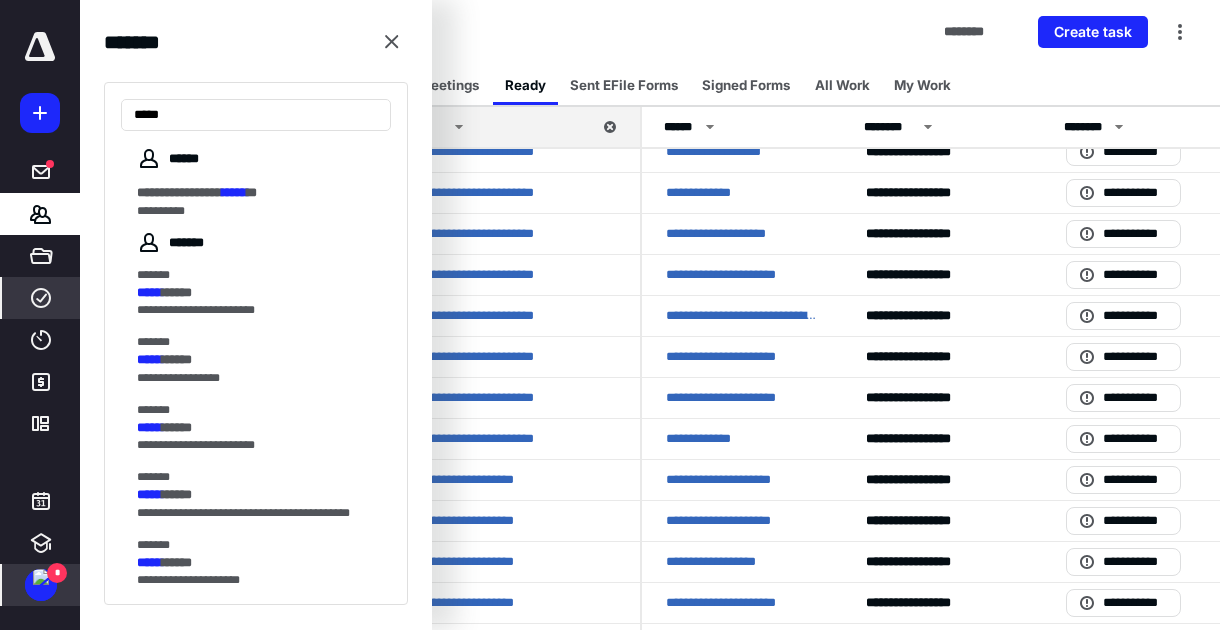 drag, startPoint x: 178, startPoint y: 112, endPoint x: 17, endPoint y: 109, distance: 161.02795 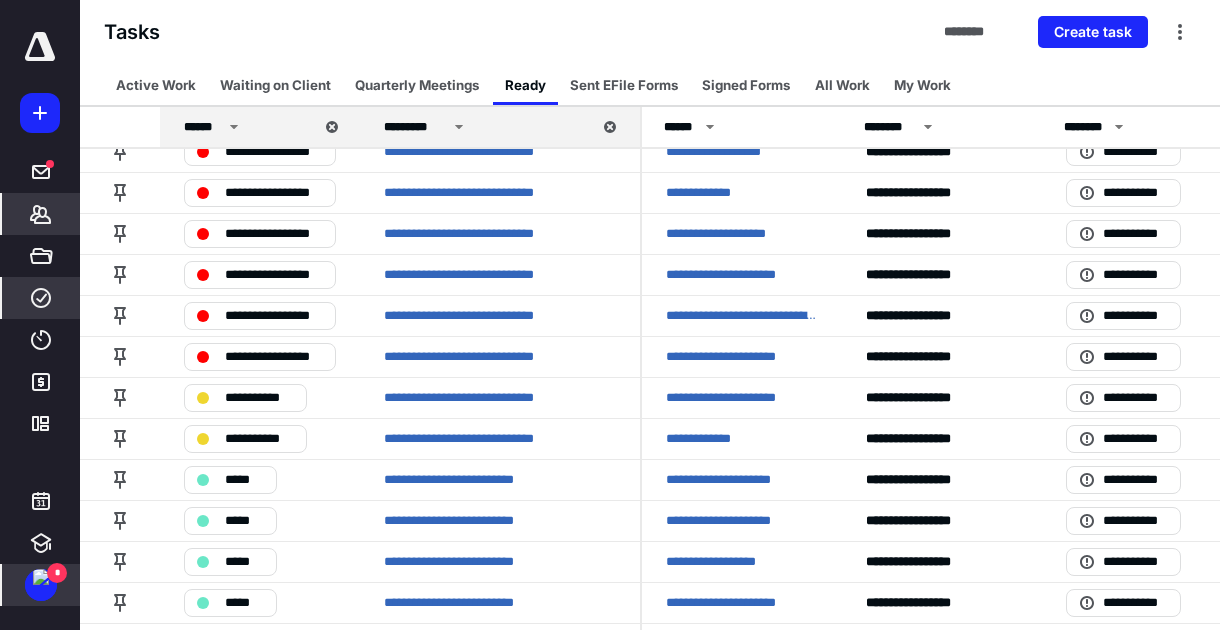 click 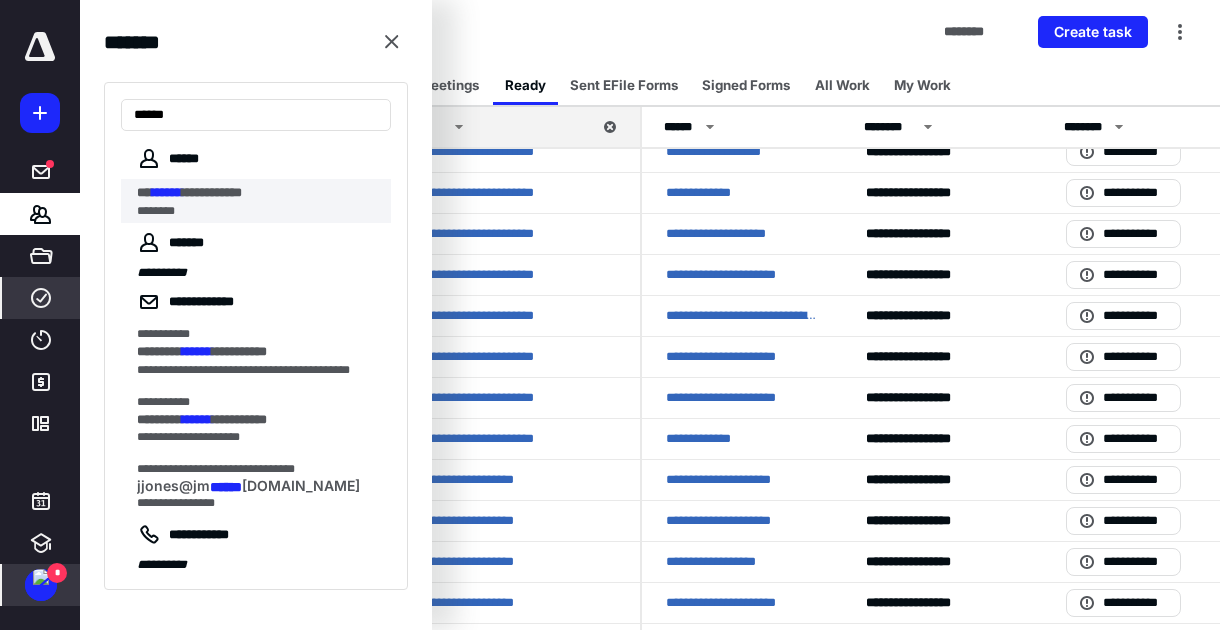 type on "******" 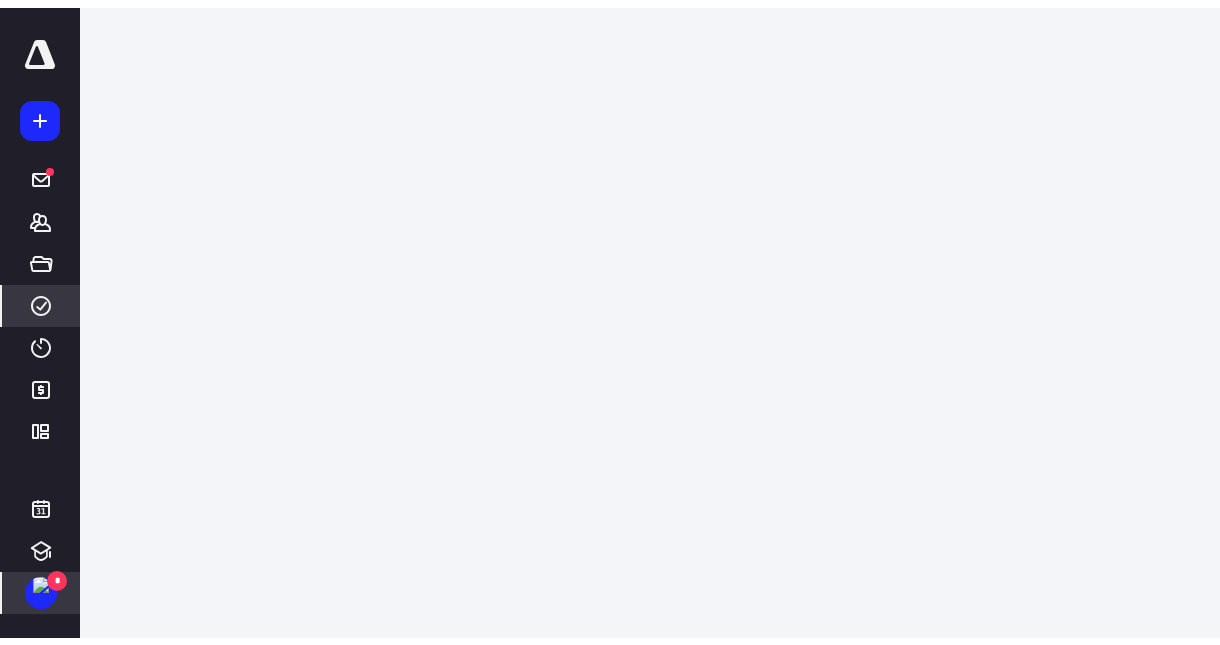 scroll, scrollTop: 0, scrollLeft: 0, axis: both 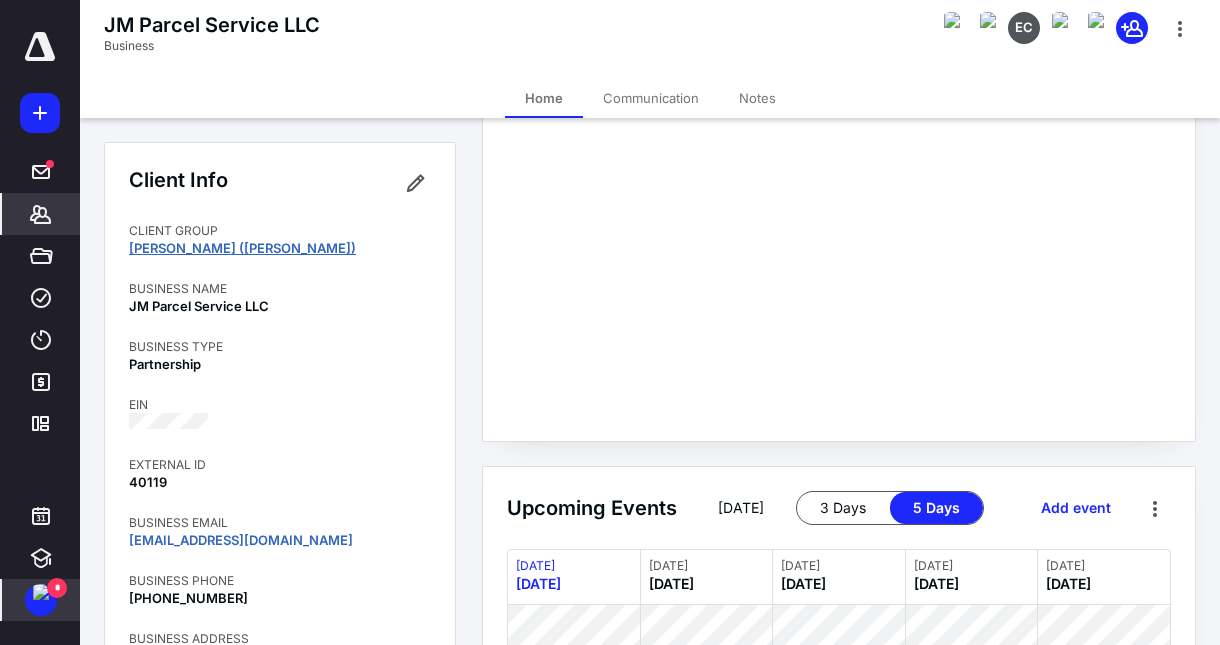 click on "[PERSON_NAME] ([PERSON_NAME])" at bounding box center (242, 248) 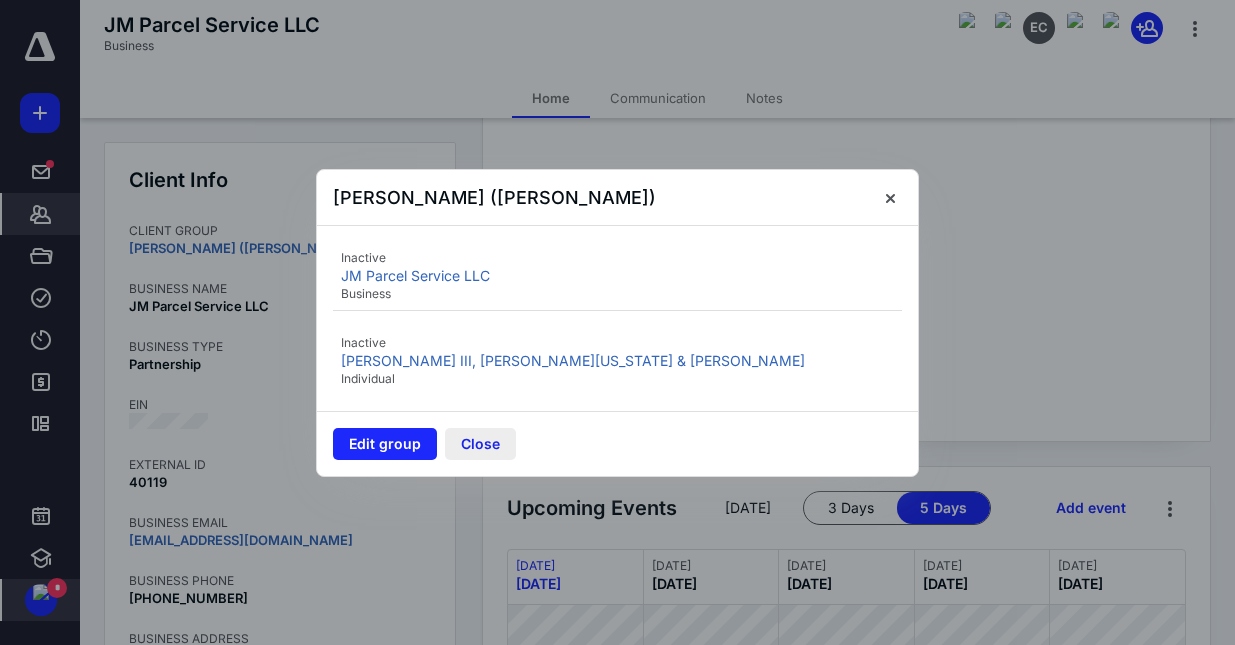 click on "Close" at bounding box center (480, 444) 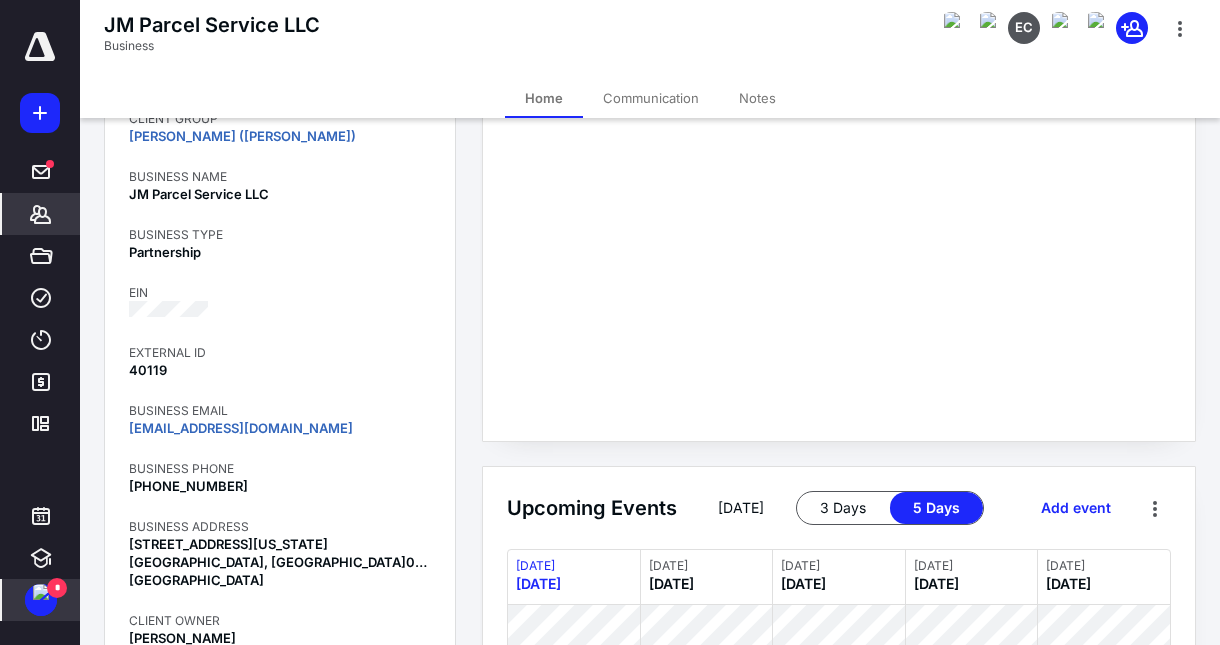 scroll, scrollTop: 0, scrollLeft: 0, axis: both 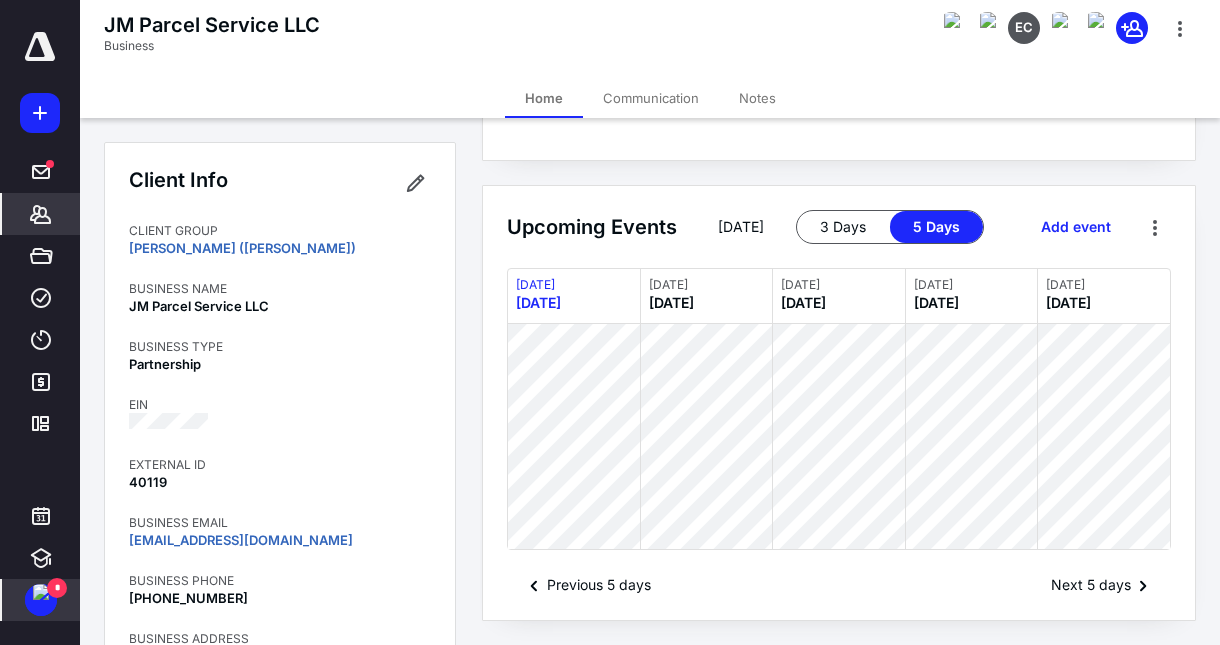 click on "Communication" at bounding box center [651, 98] 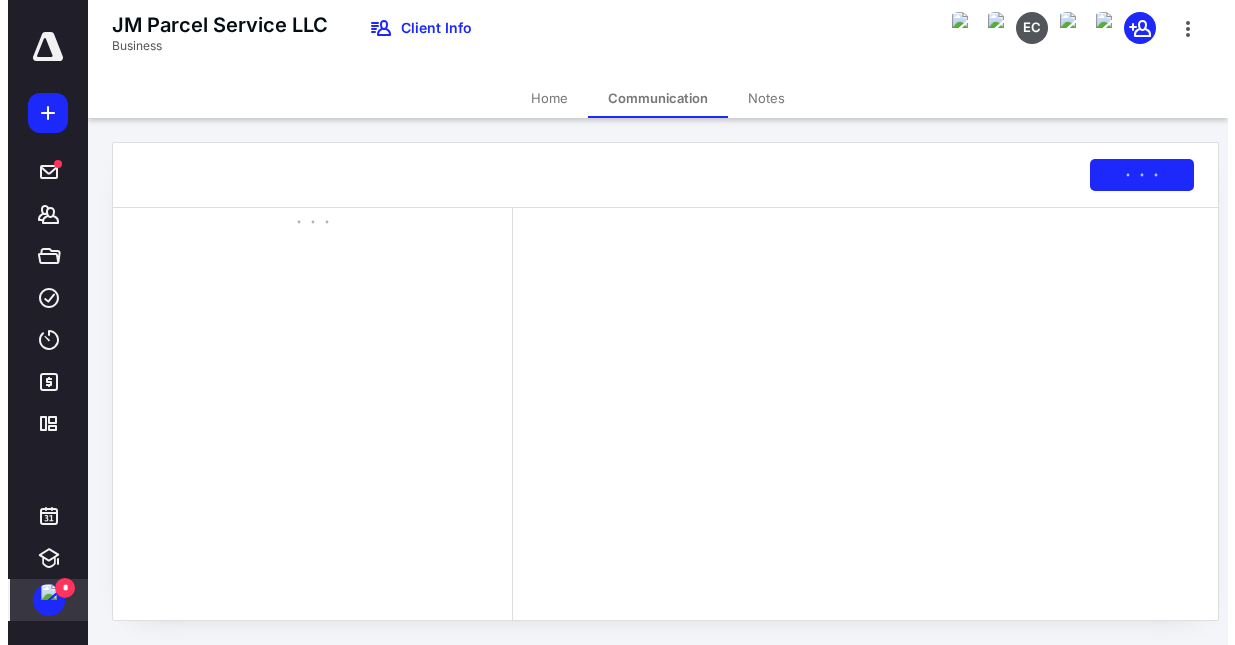 scroll, scrollTop: 0, scrollLeft: 0, axis: both 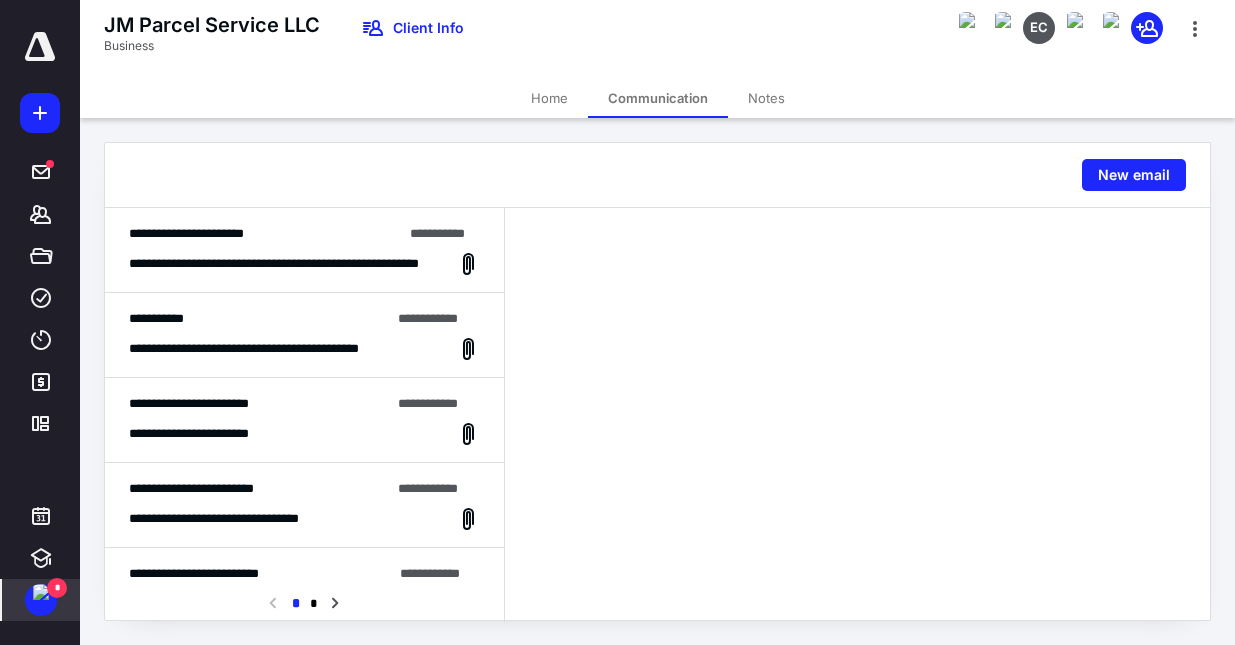 click on "**********" at bounding box center [281, 264] 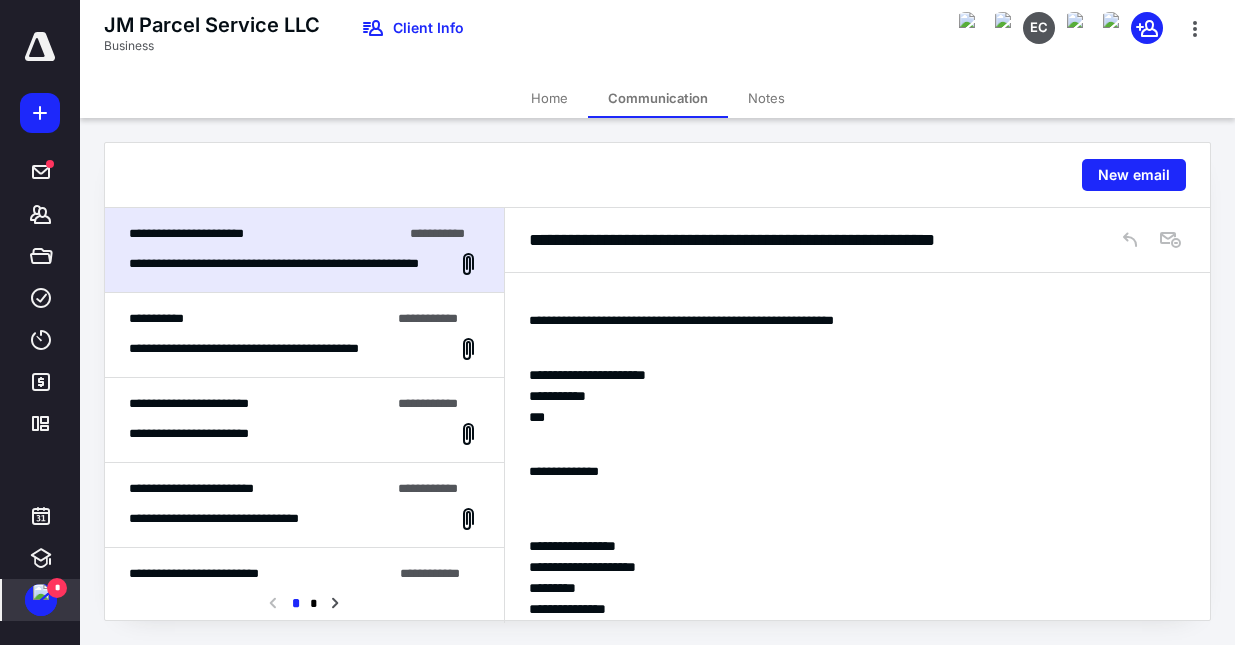 scroll, scrollTop: 6139, scrollLeft: 0, axis: vertical 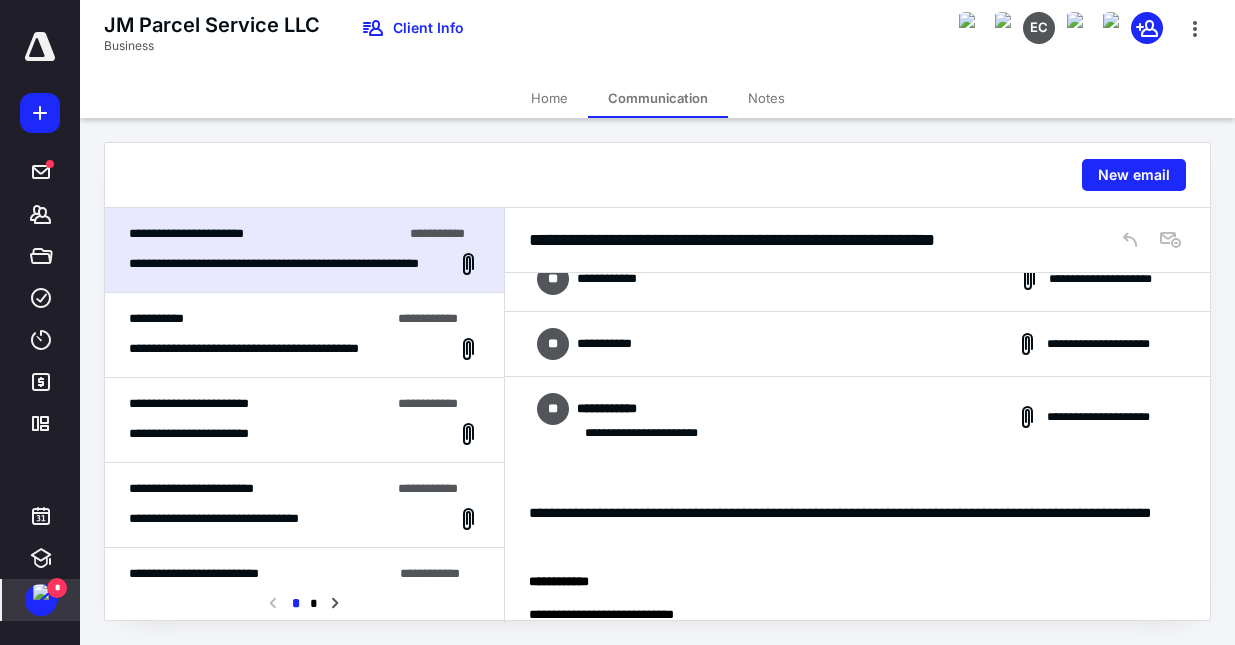 click on "**********" at bounding box center (857, 344) 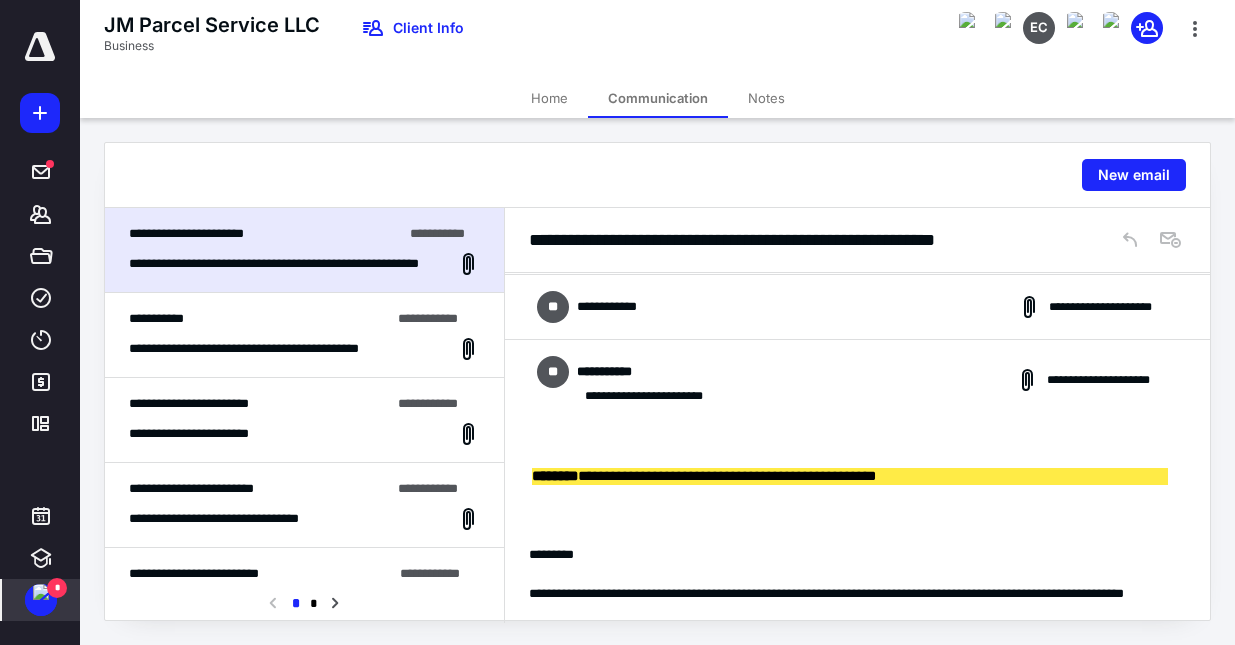 scroll, scrollTop: 381, scrollLeft: 0, axis: vertical 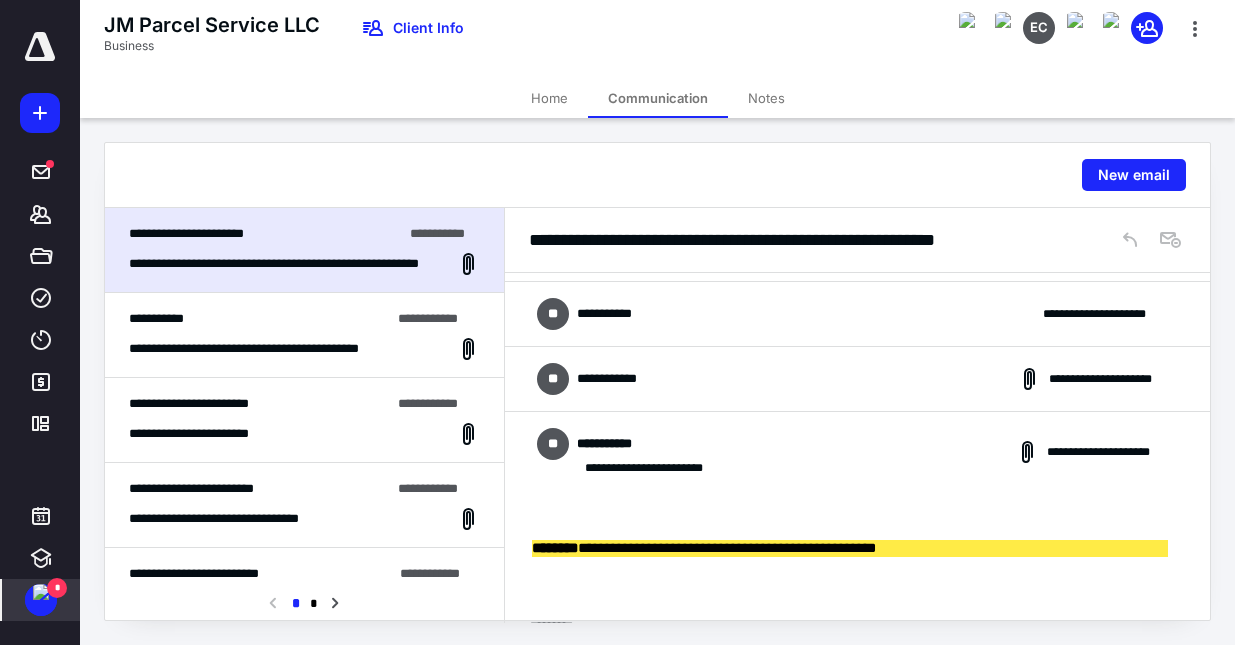 click on "**********" at bounding box center (617, 379) 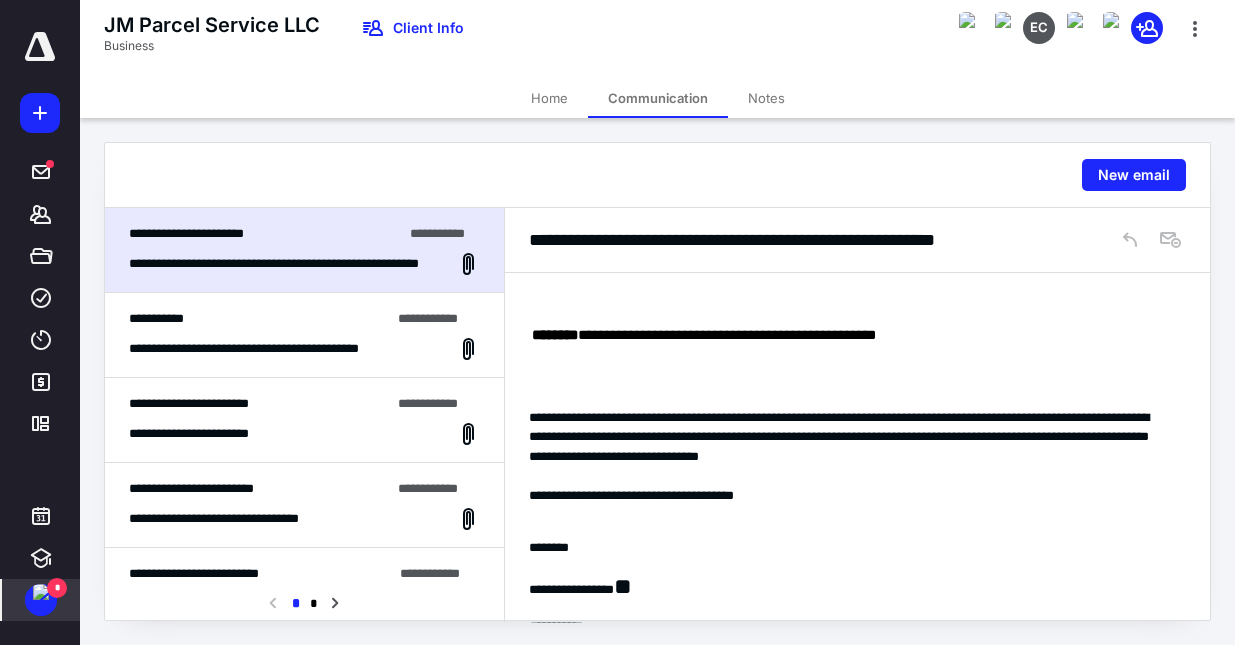 scroll, scrollTop: 1881, scrollLeft: 0, axis: vertical 